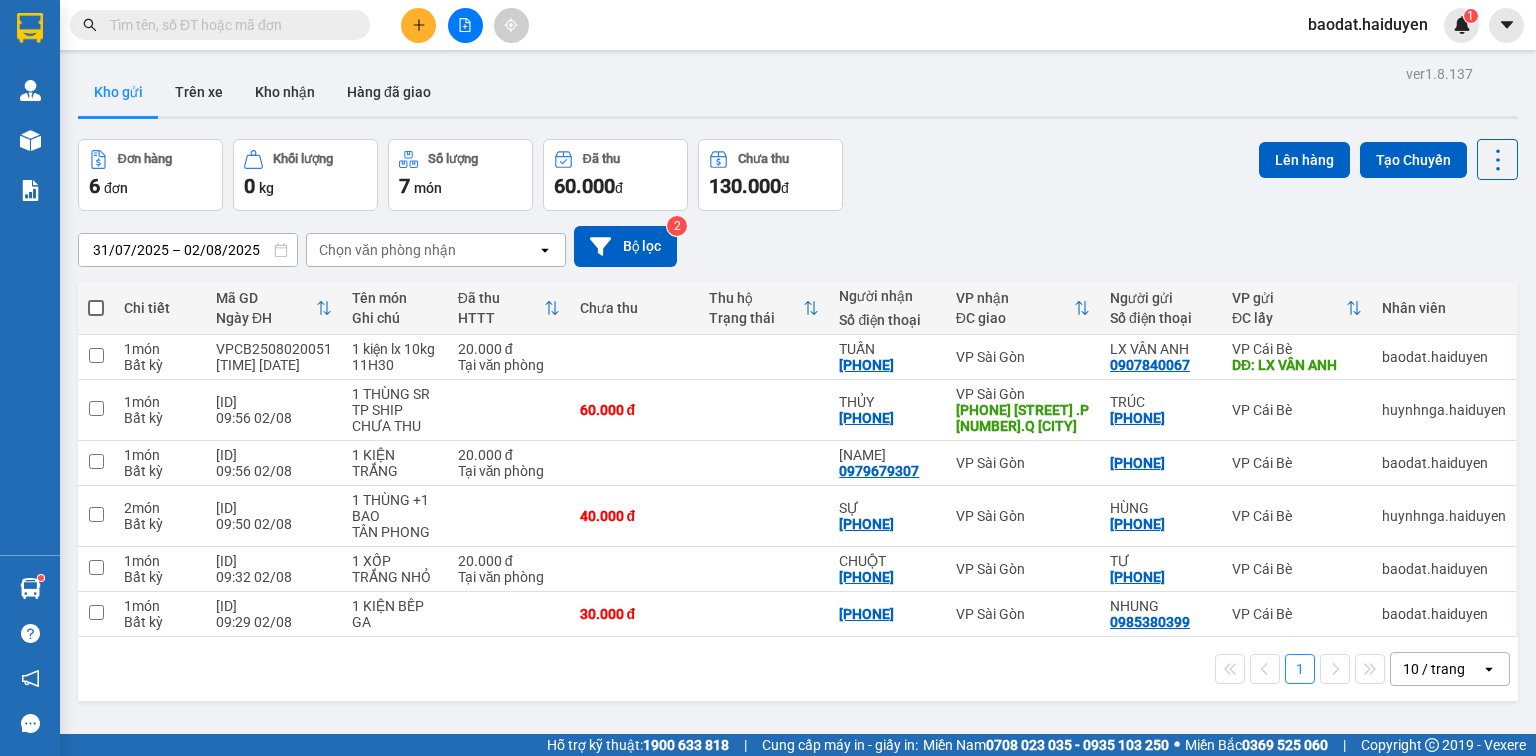 scroll, scrollTop: 0, scrollLeft: 0, axis: both 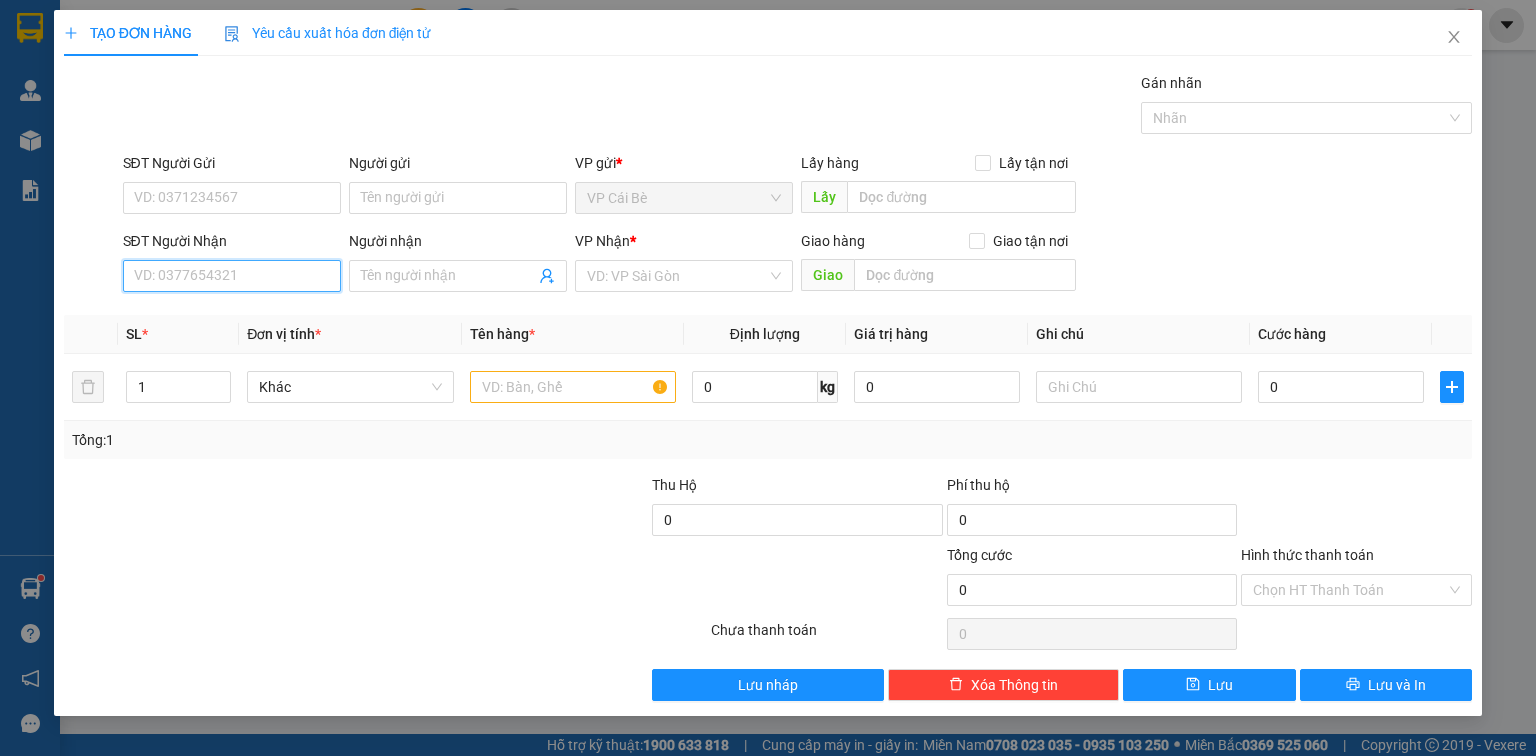 click on "SĐT Người Nhận" at bounding box center [232, 276] 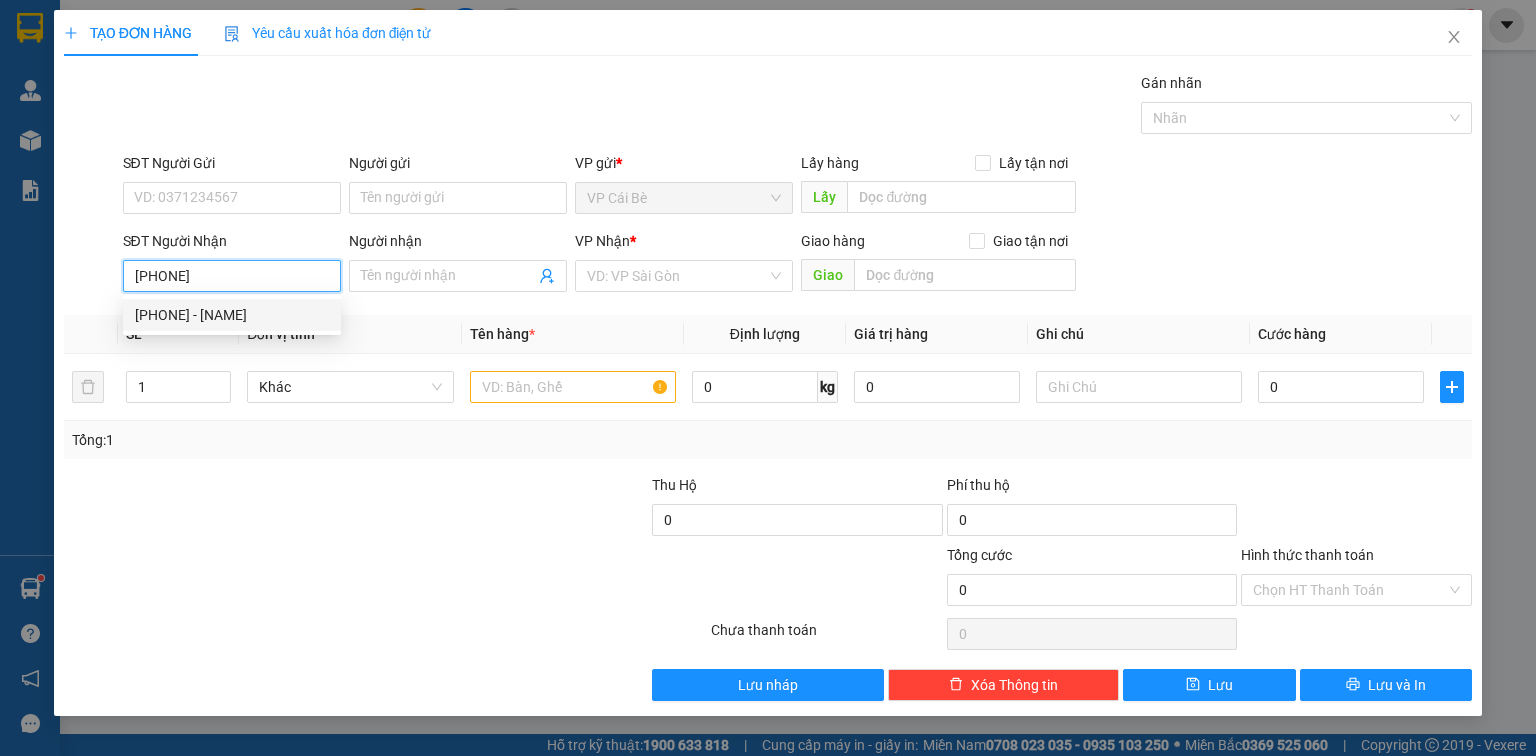 click on "[PHONE] - [NAME]" at bounding box center (232, 315) 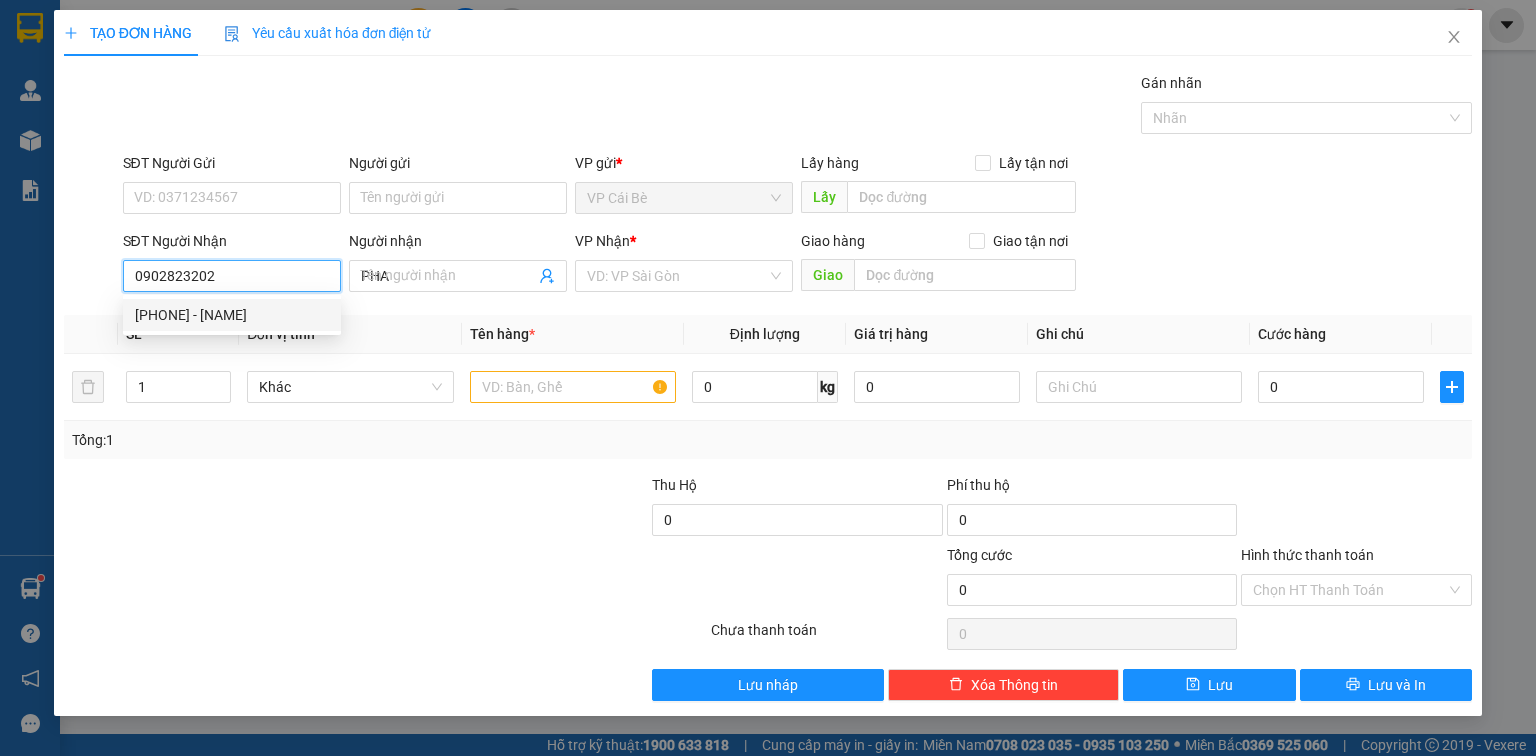 type on "20.000" 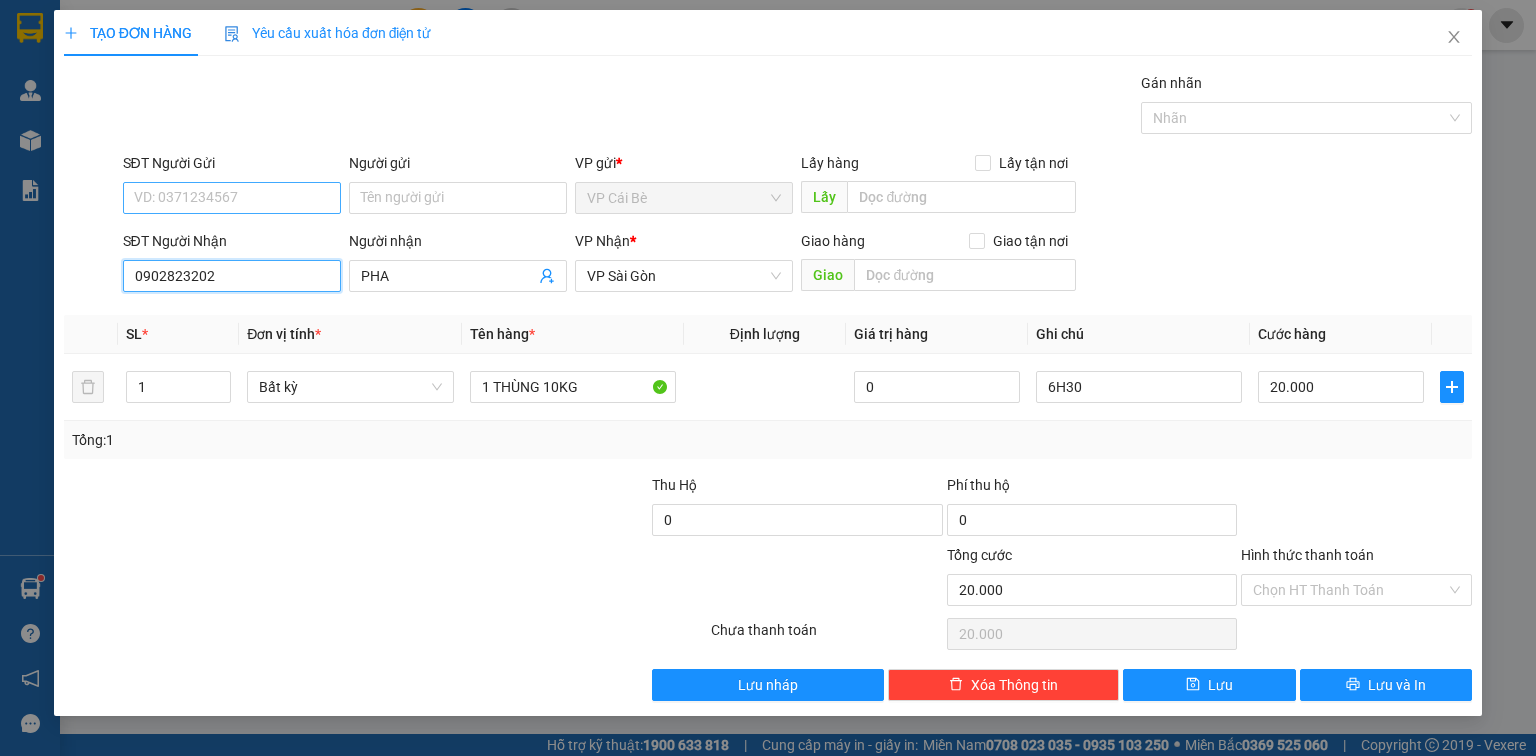 type on "0902823202" 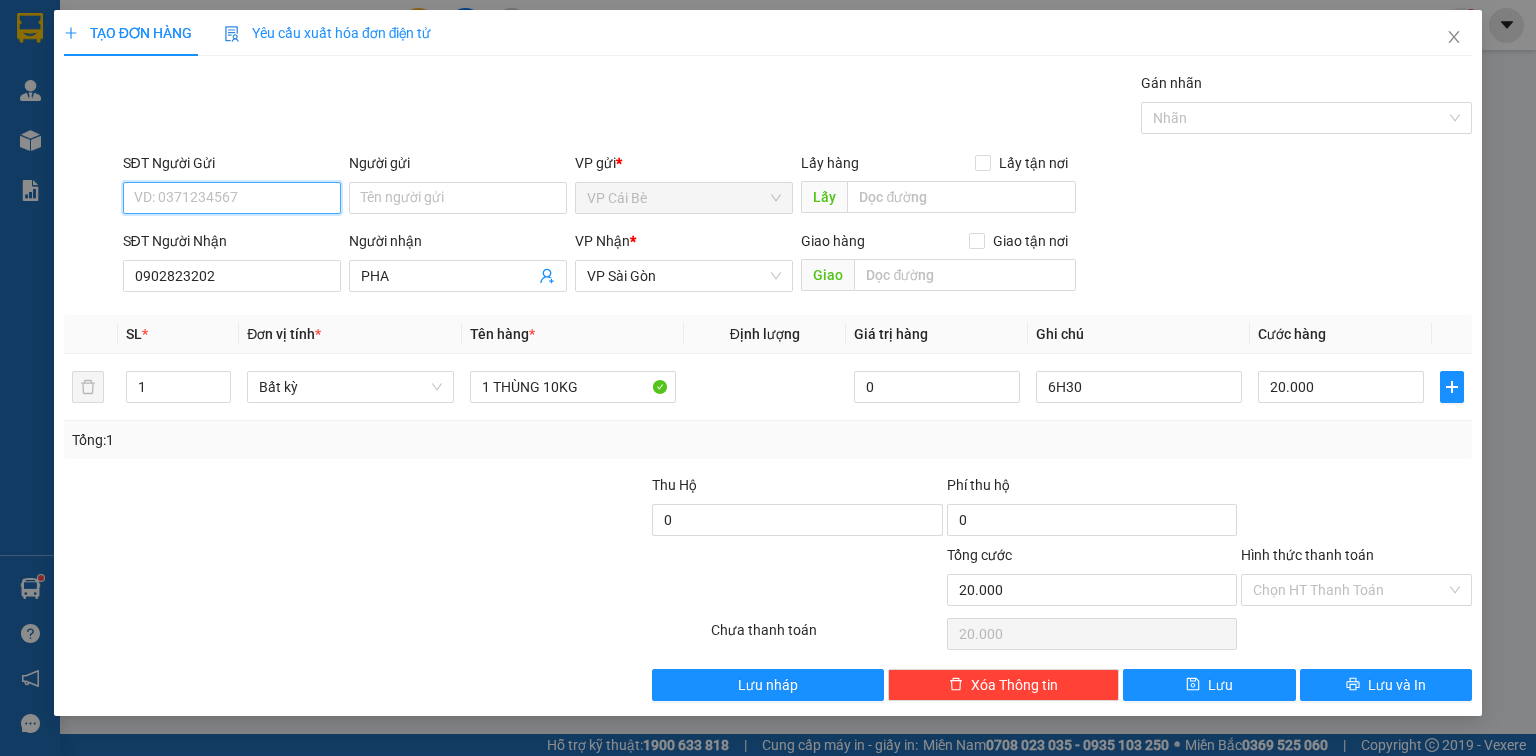 click on "SĐT Người Gửi" at bounding box center (232, 198) 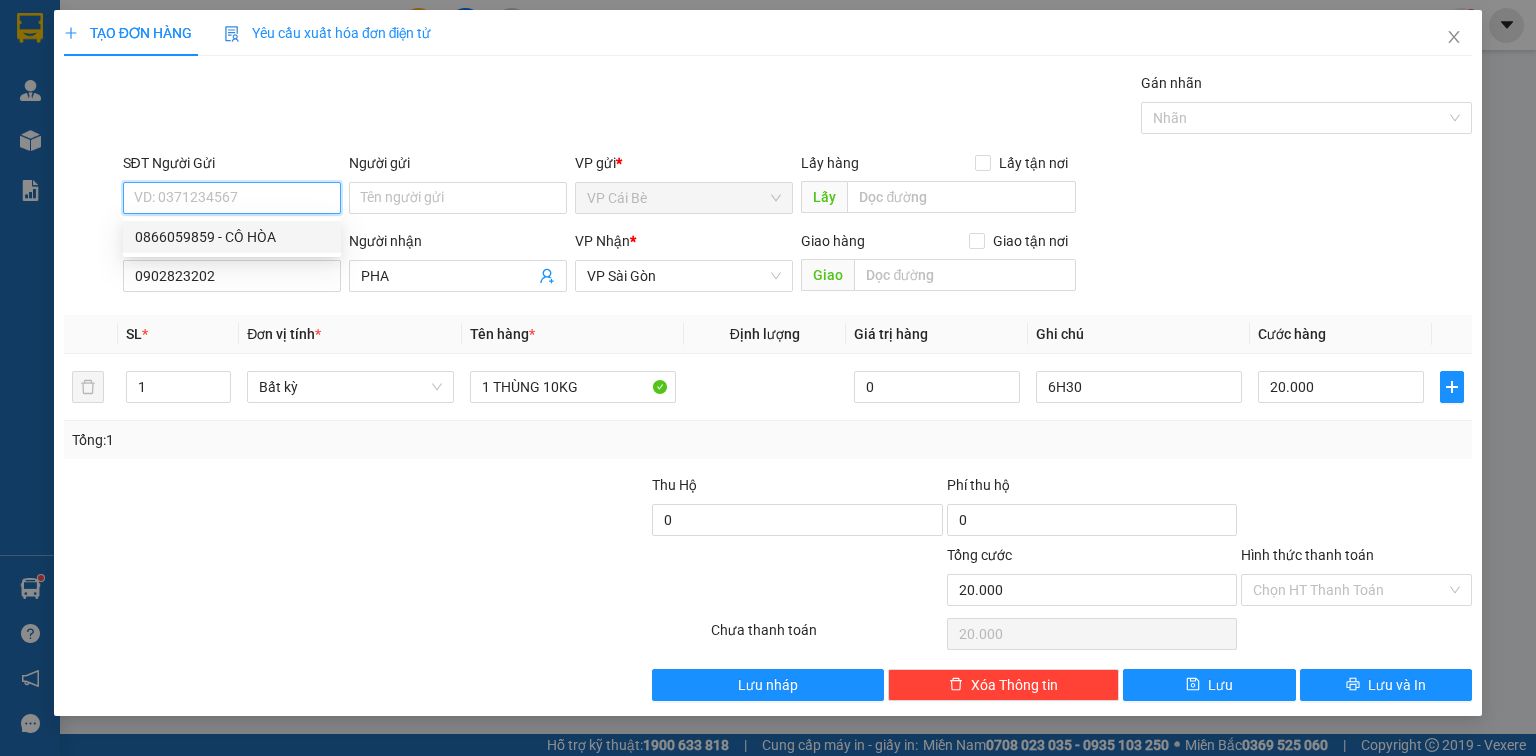 click on "0866059859 - CÔ HÒA" at bounding box center (232, 237) 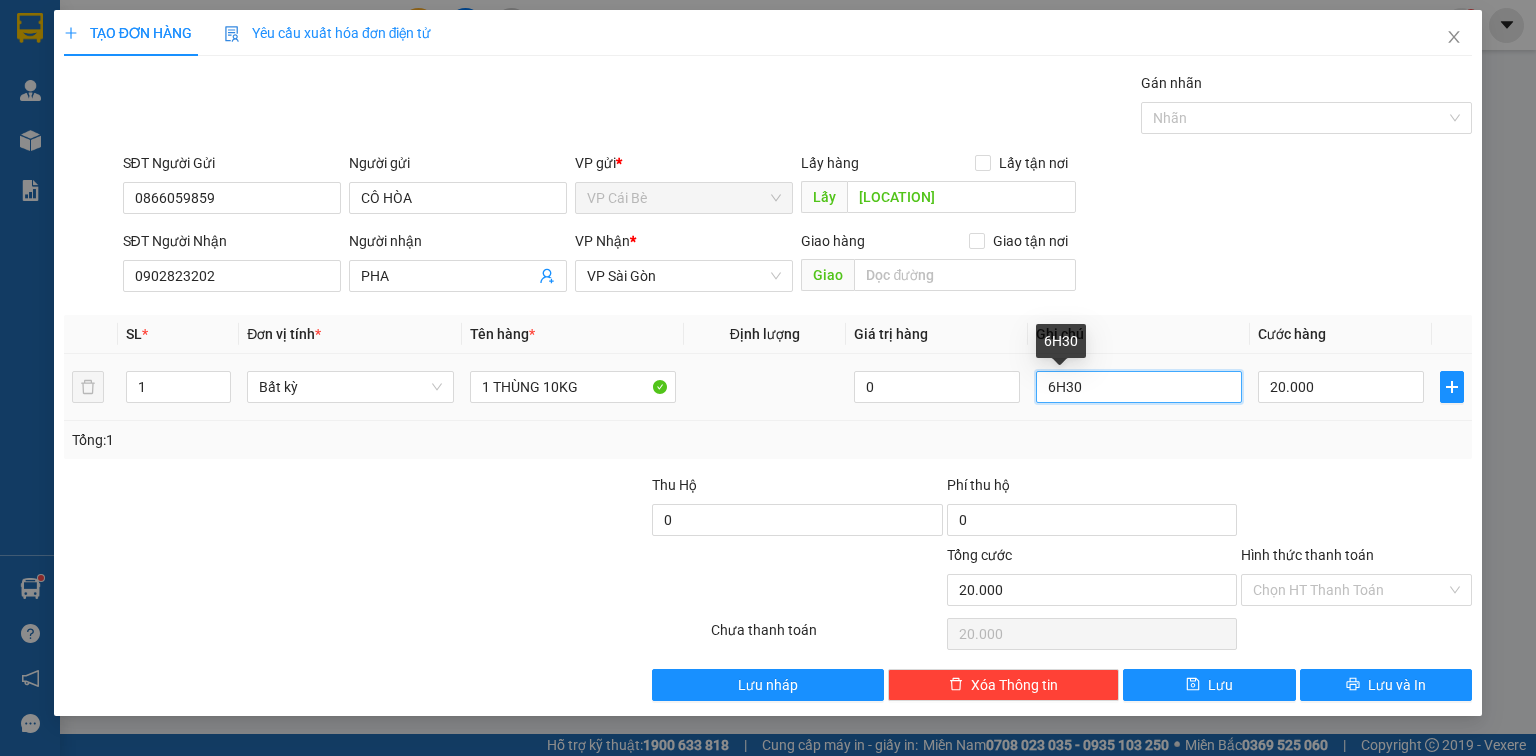 click on "6H30" at bounding box center [1139, 387] 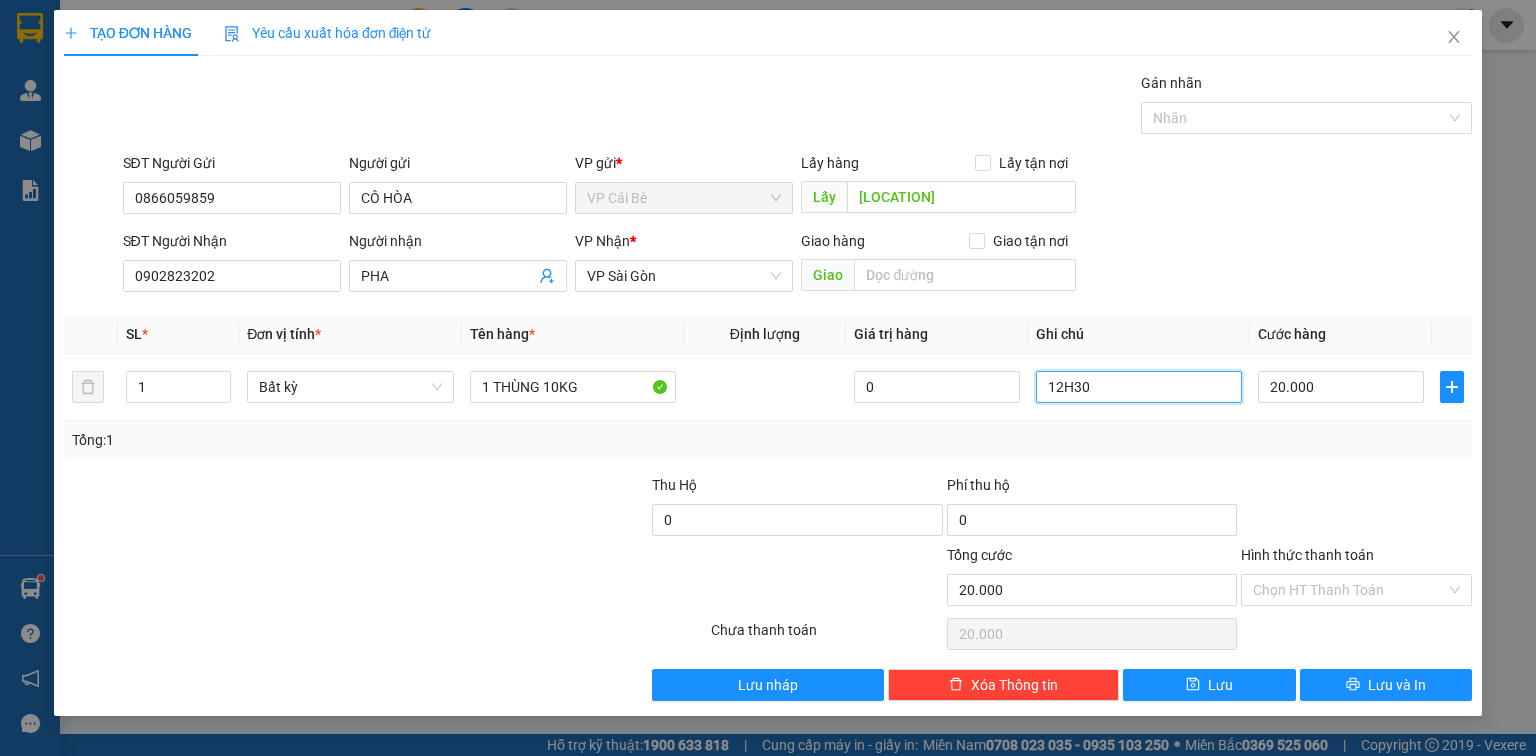 type on "12H30" 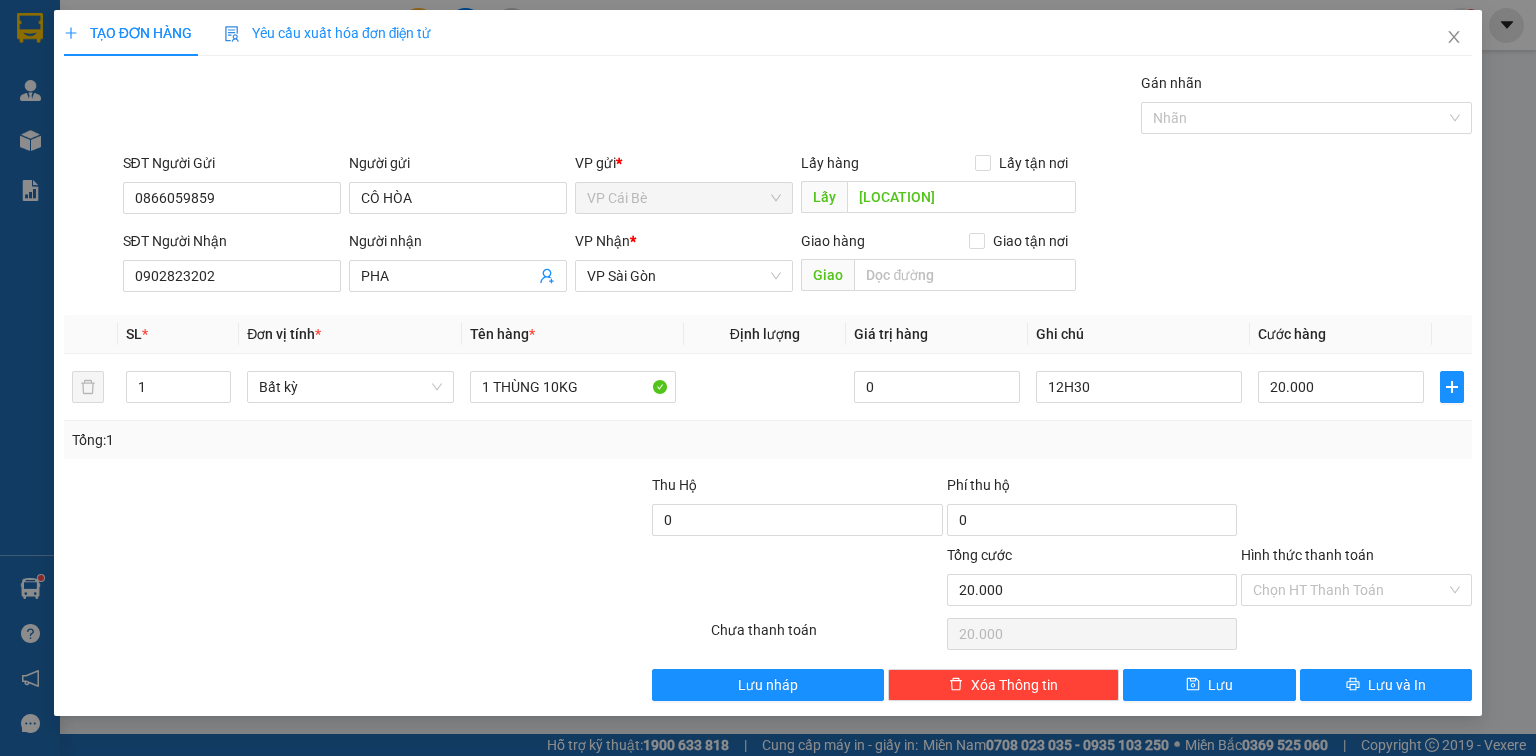 click on "Transit Pickup Surcharge Ids Transit Deliver Surcharge Ids Transit Deliver Surcharge Transit Deliver Surcharge Gói vận chuyển  * Tiêu chuẩn Gán nhãn   Nhãn SĐT Người Gửi [PHONE] Người gửi CÔ [NAME] VP gửi  * VP Cái Bè Lấy hàng Lấy tận nơi Lấy CẦU PHÚ NHUẬN SĐT Người Nhận [PHONE] Người nhận PHA VP Nhận  * VP Sài Gòn Giao hàng Giao tận nơi Giao SL  * Đơn vị tính  * Tên hàng  * Định lượng Giá trị hàng Ghi chú Cước hàng                   1 Bất kỳ 1 THÙNG 10KG 0 12H30 20.000 Tổng:  1 Thu Hộ 0 Phí thu hộ 0 Tổng cước 20.000 Hình thức thanh toán Chọn HT Thanh Toán Số tiền thu trước 0 Chưa thanh toán 20.000 Chọn HT Thanh Toán Lưu nháp Xóa Thông tin Lưu Lưu và In 12H30 1 THÙNG 10KG" at bounding box center [768, 386] 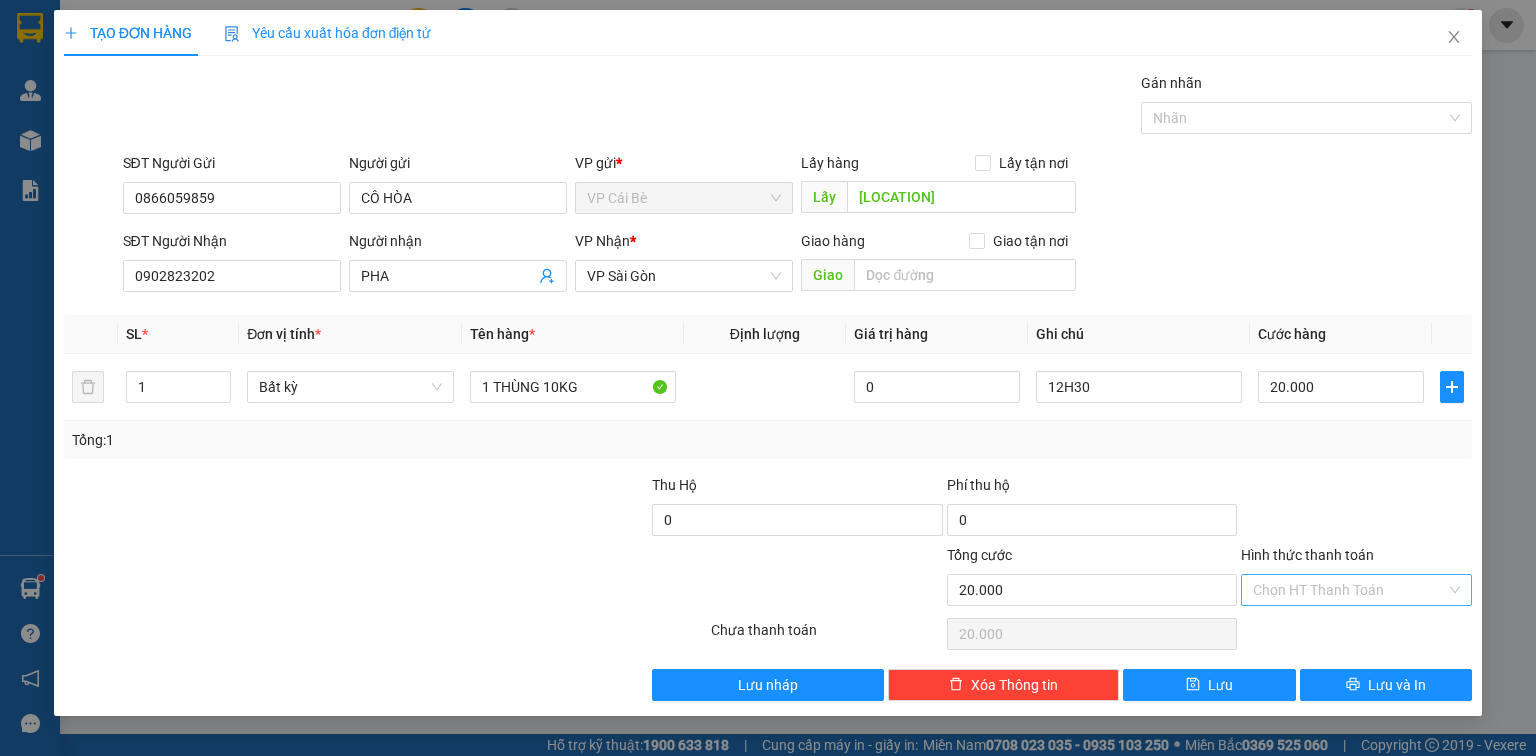 click on "Hình thức thanh toán" at bounding box center (1349, 590) 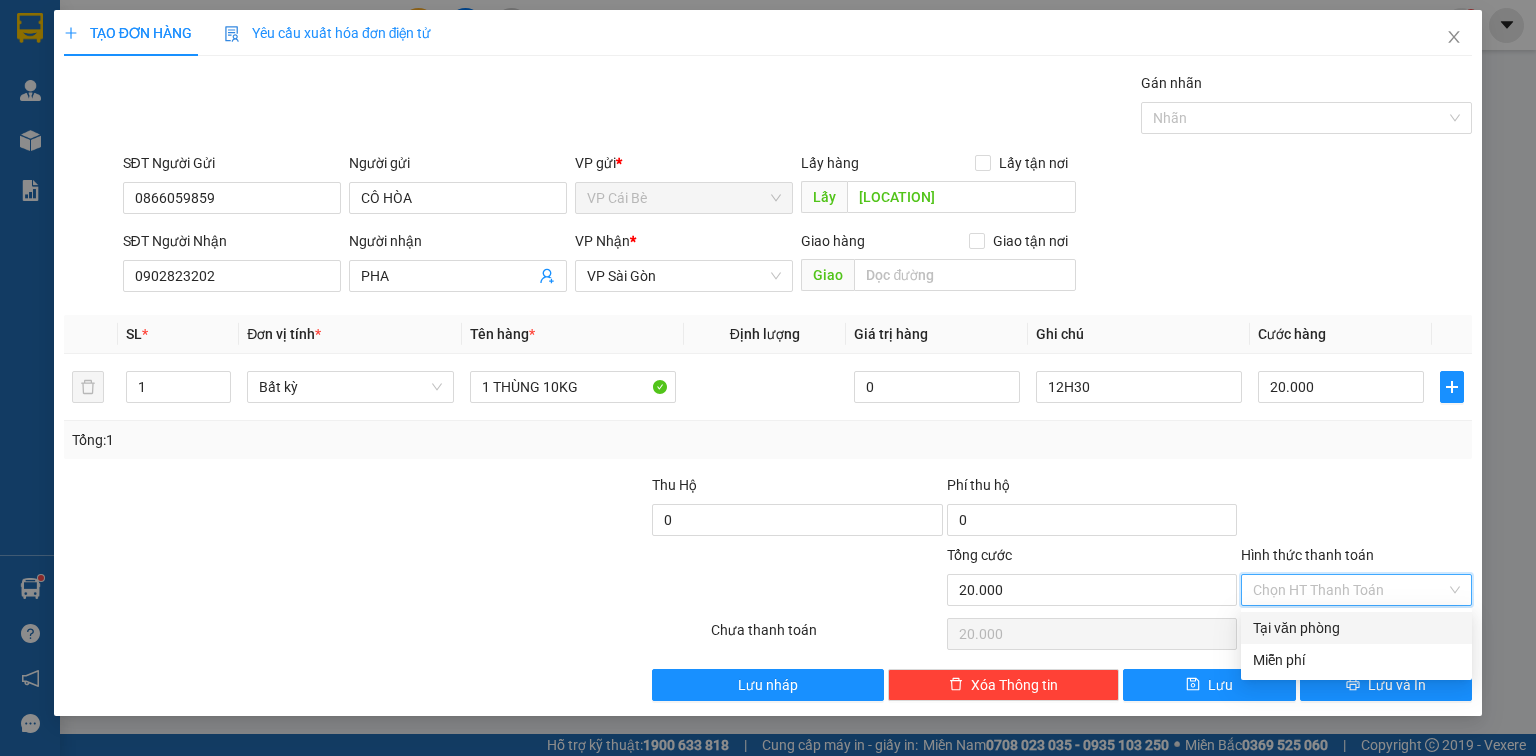 click on "Tại văn phòng" at bounding box center (1356, 628) 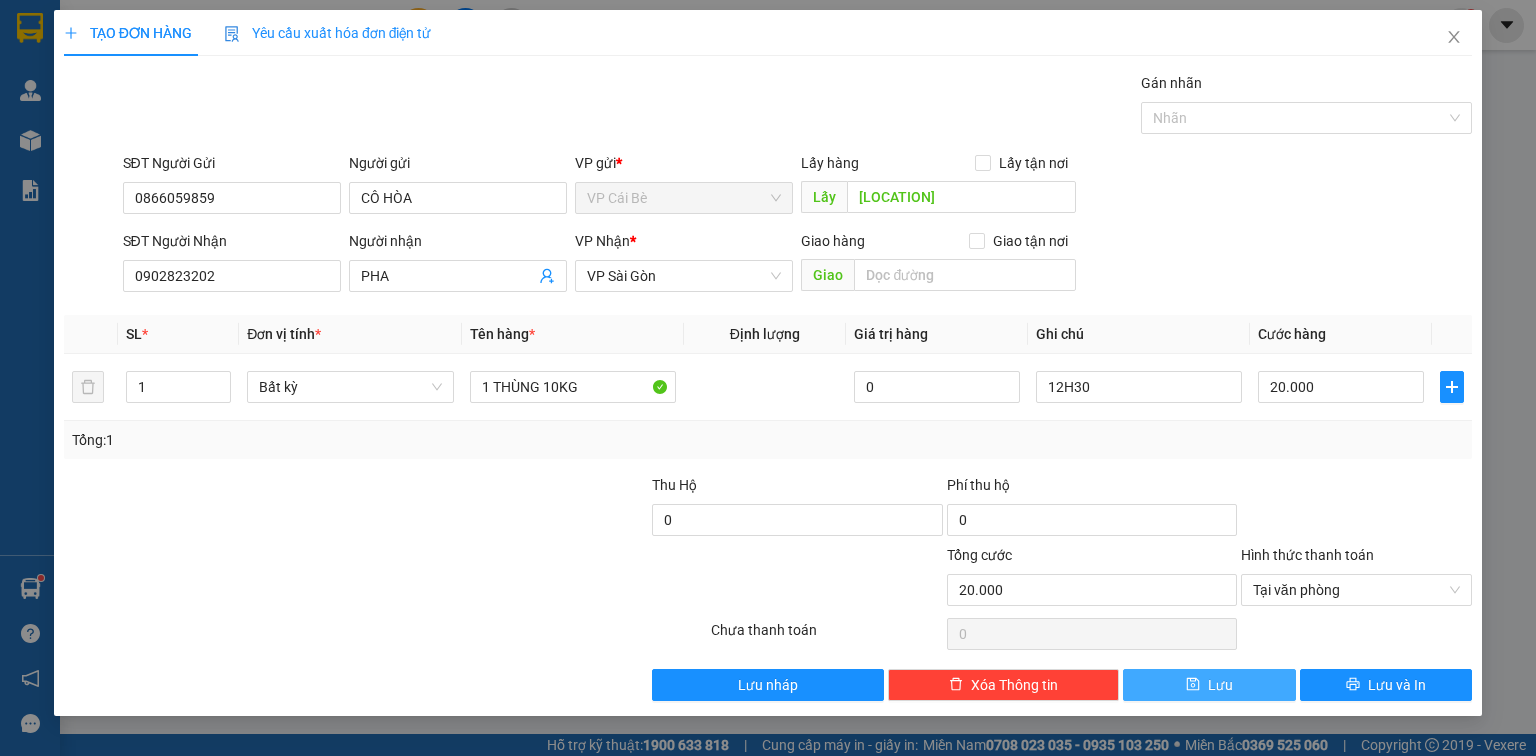 click 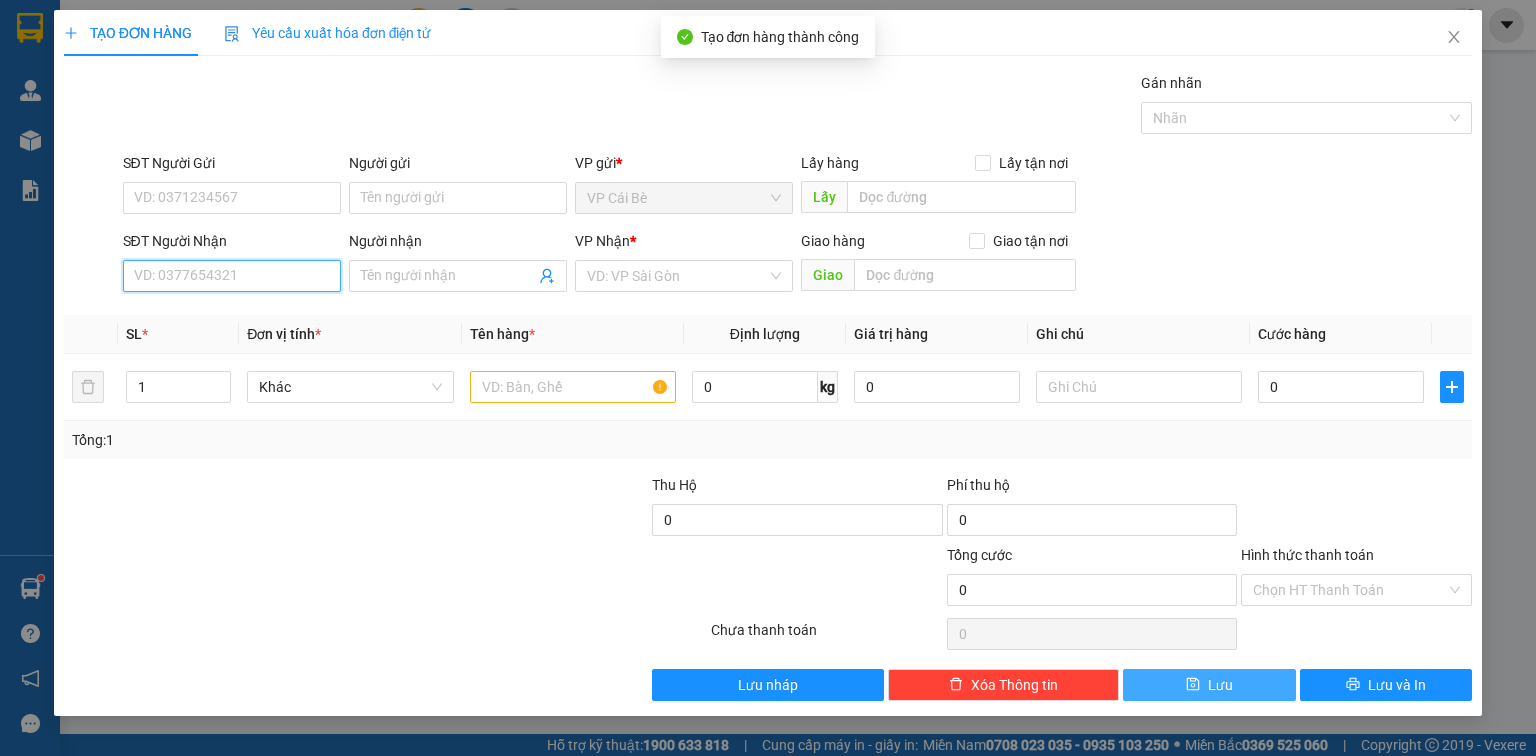 click on "SĐT Người Nhận" at bounding box center (232, 276) 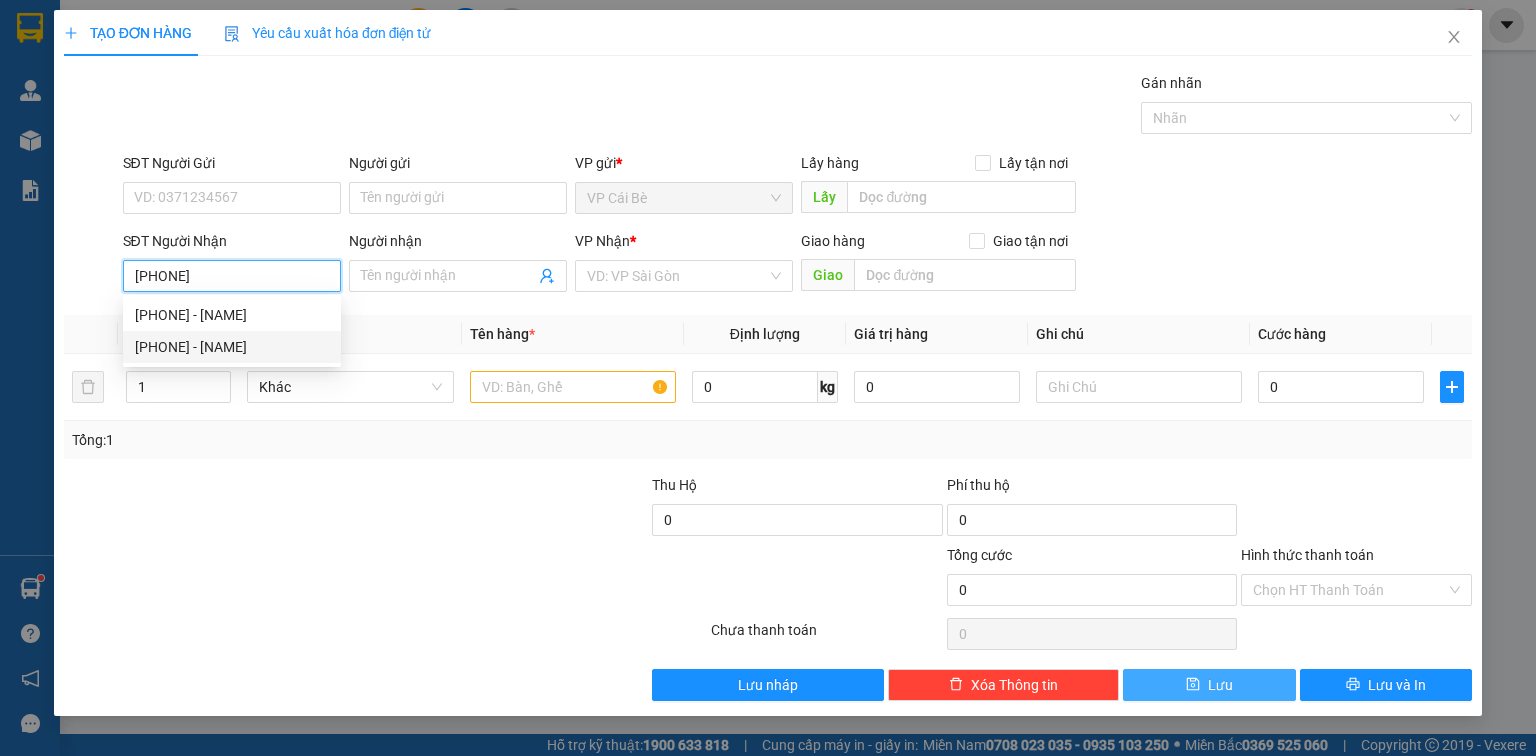 click on "[PHONE] - [NAME]" at bounding box center (232, 347) 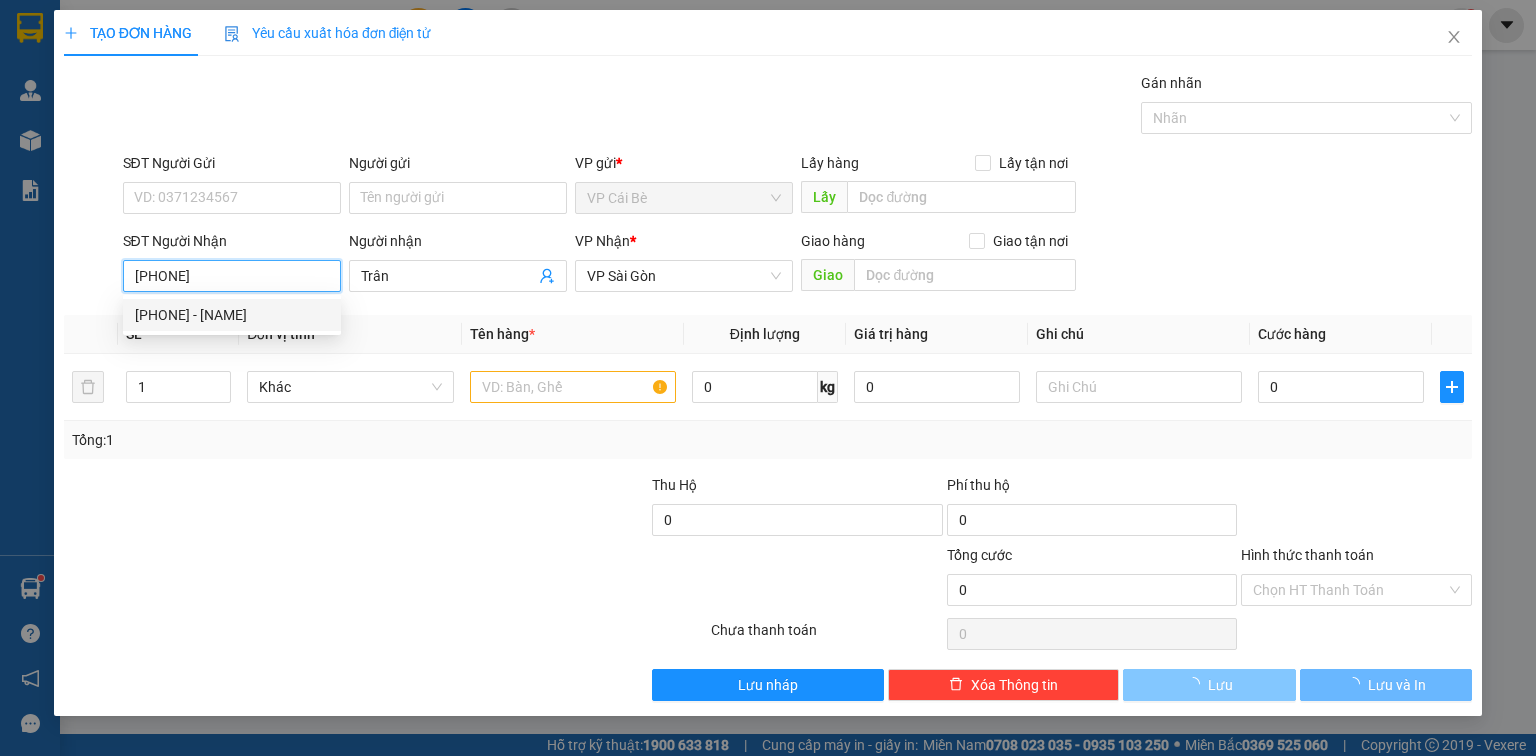 type on "20.000" 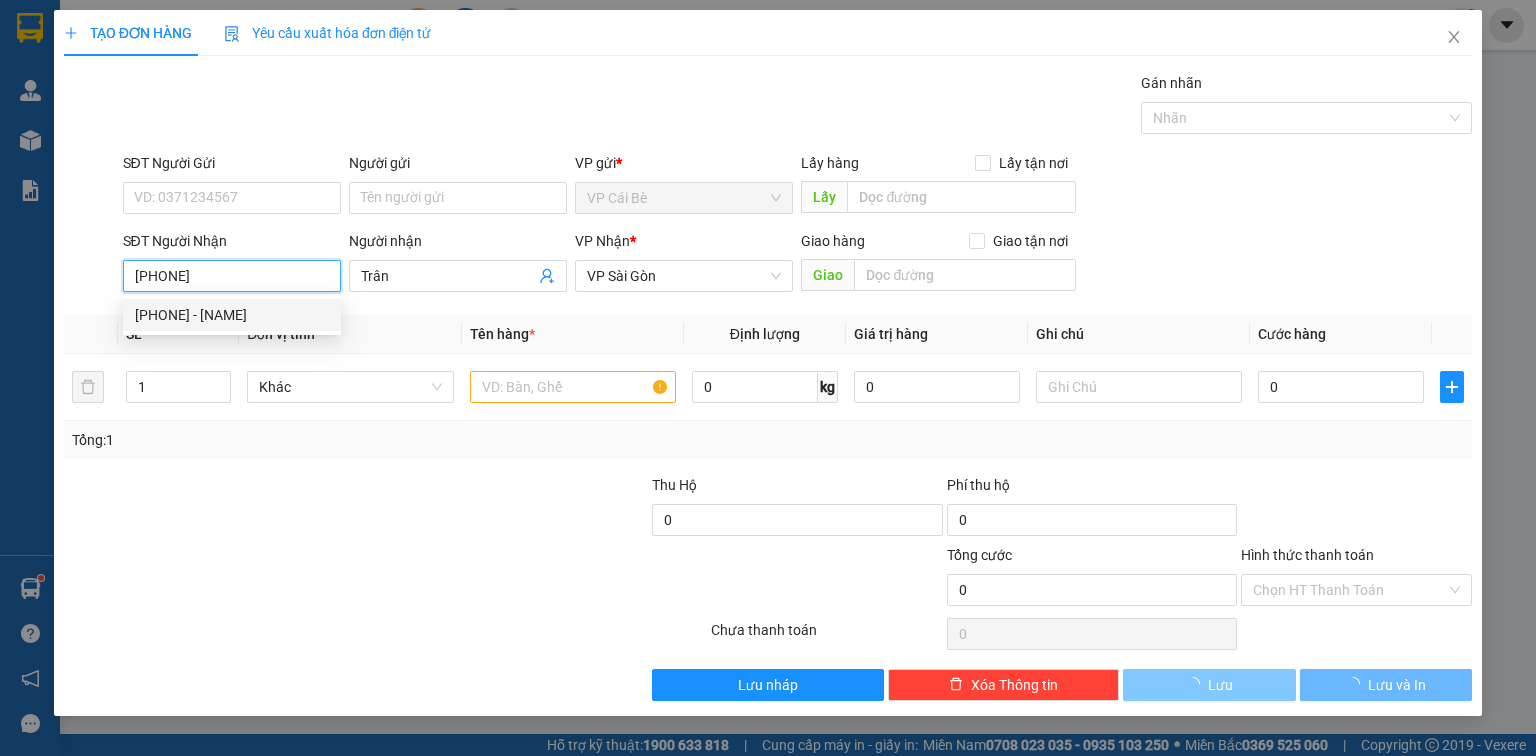 type on "20.000" 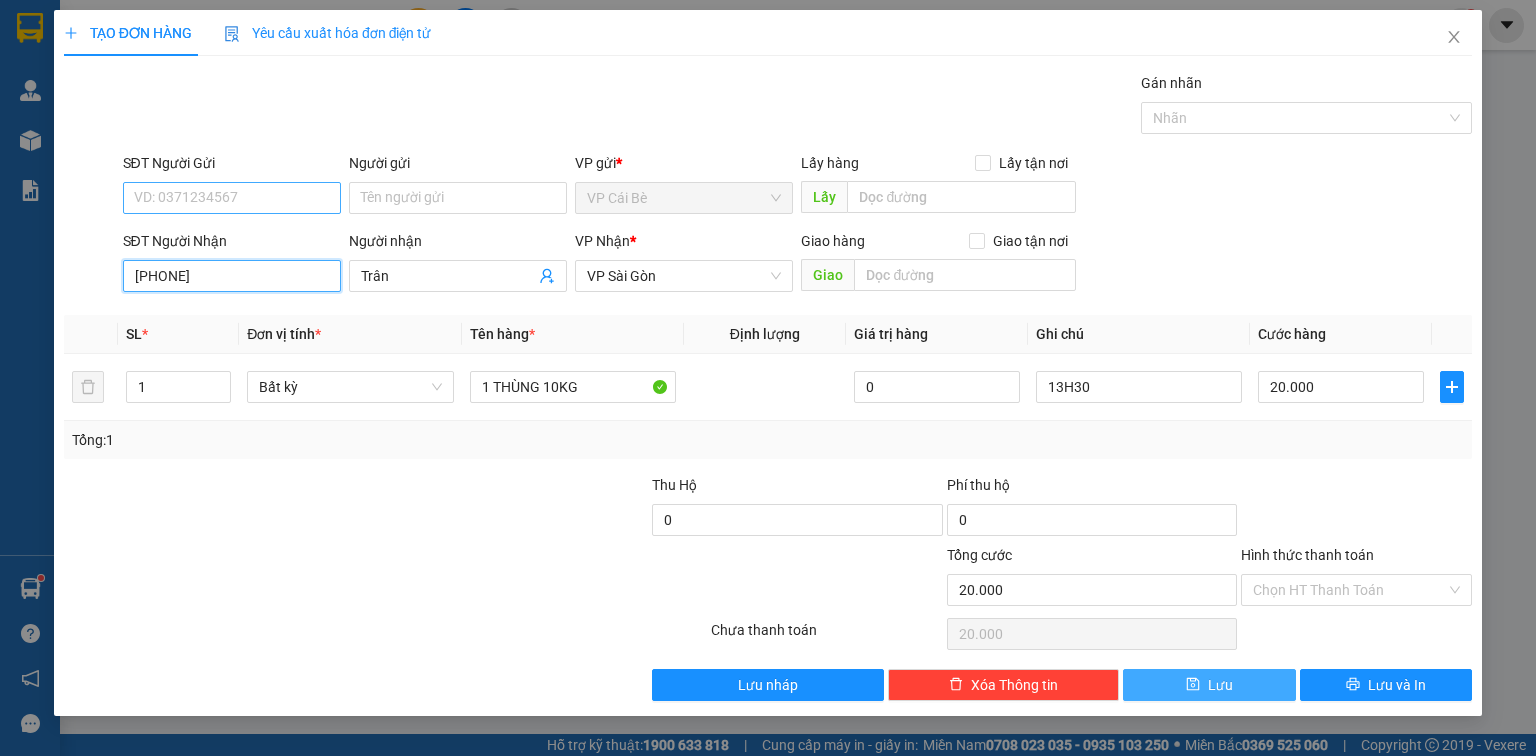 type on "[PHONE]" 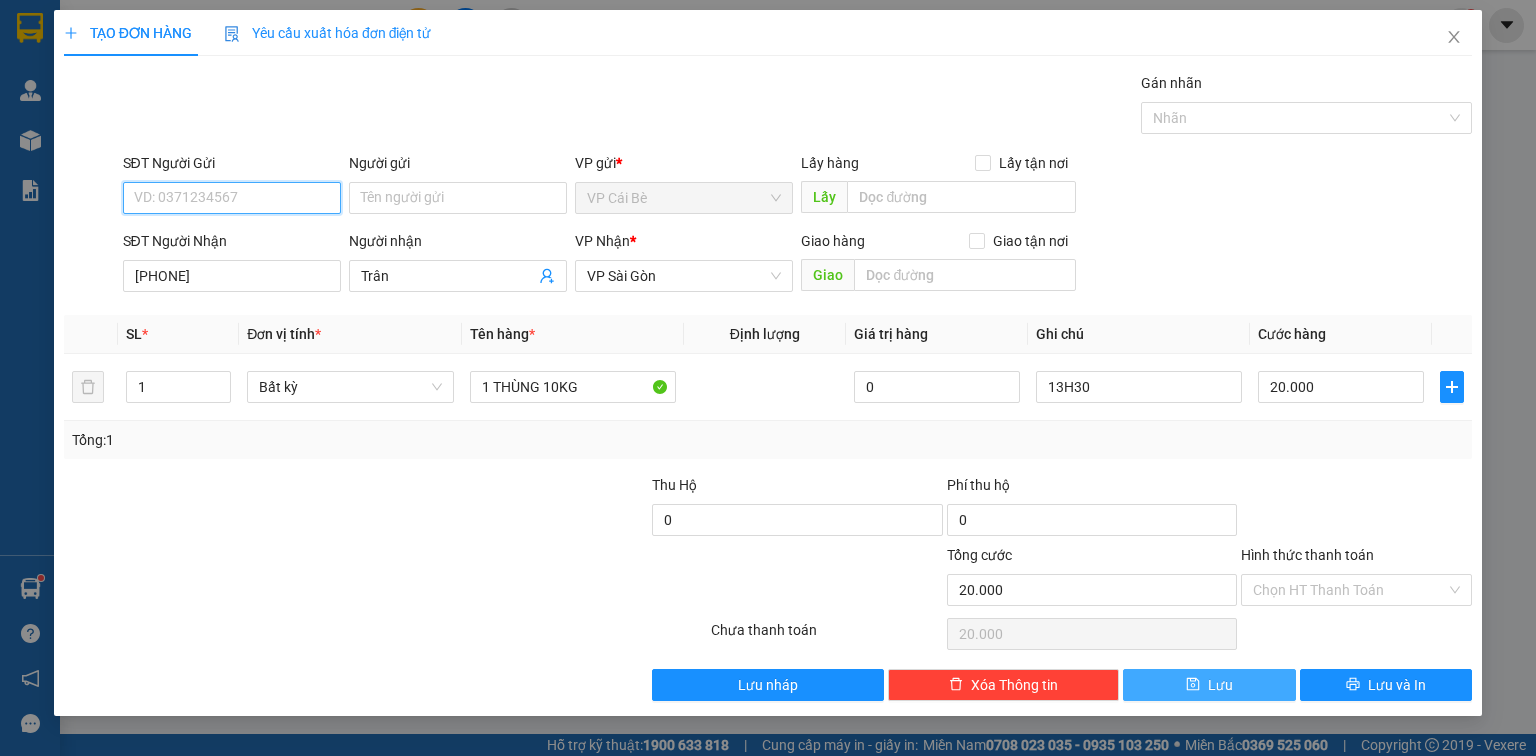 click on "SĐT Người Gửi" at bounding box center (232, 198) 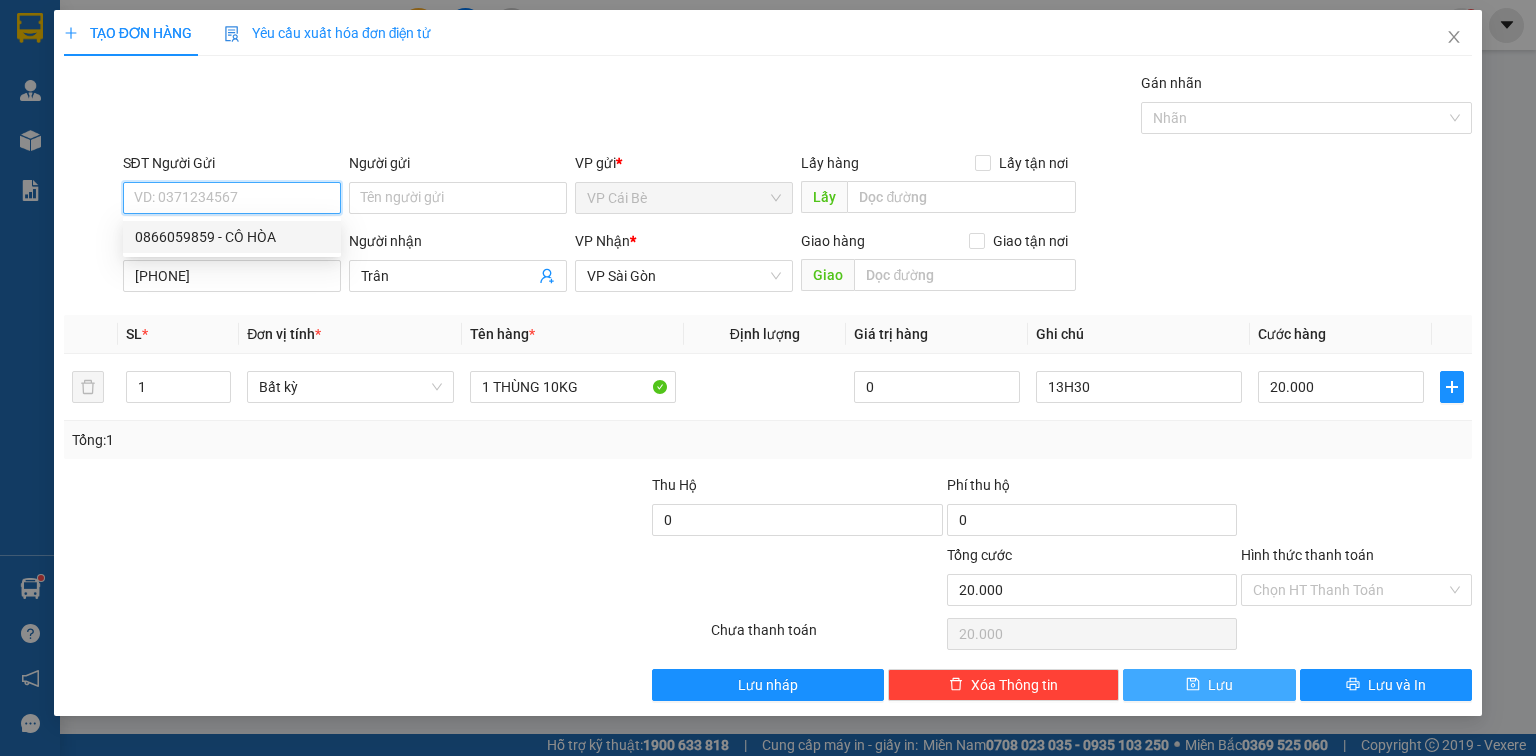 click on "0866059859 - CÔ HÒA" at bounding box center [232, 237] 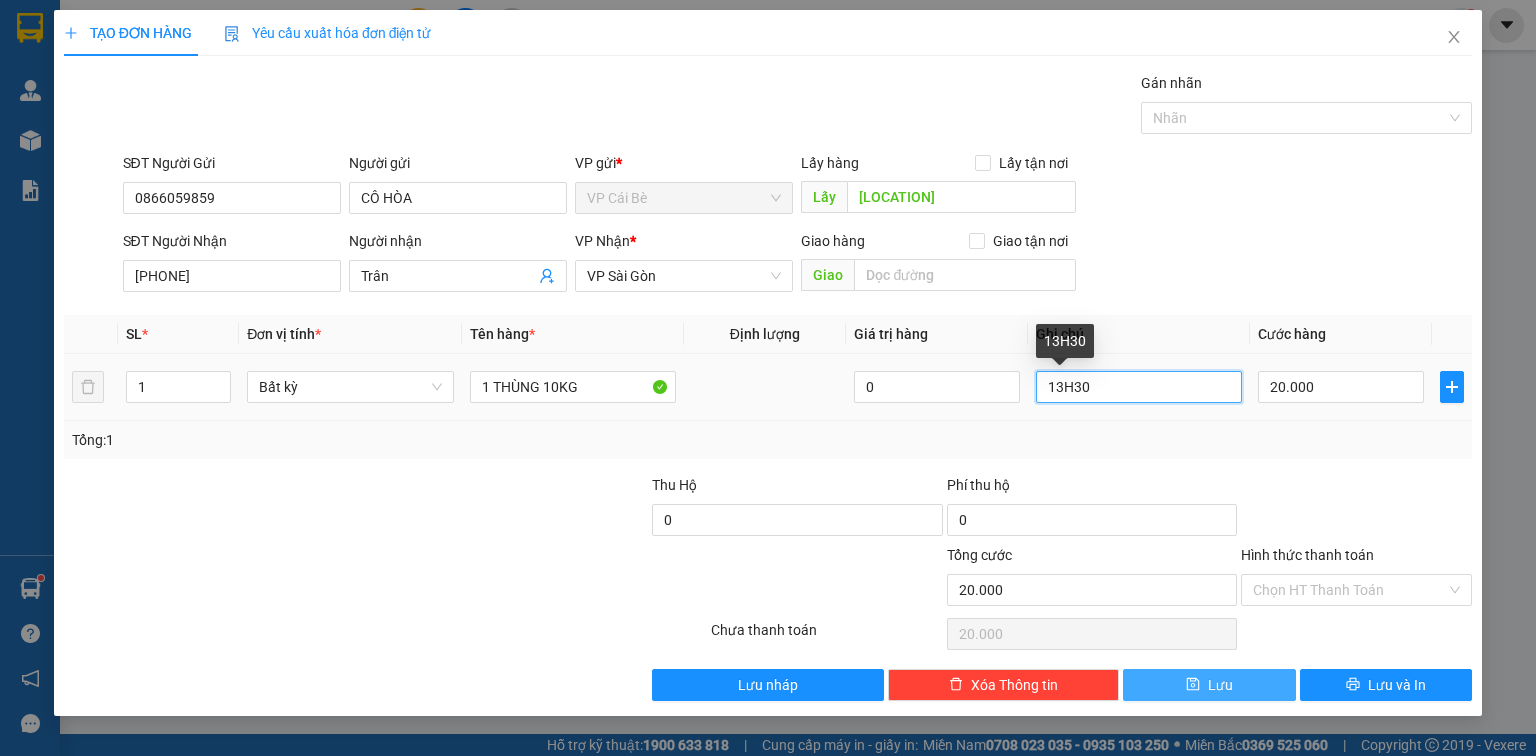click on "13H30" at bounding box center (1139, 387) 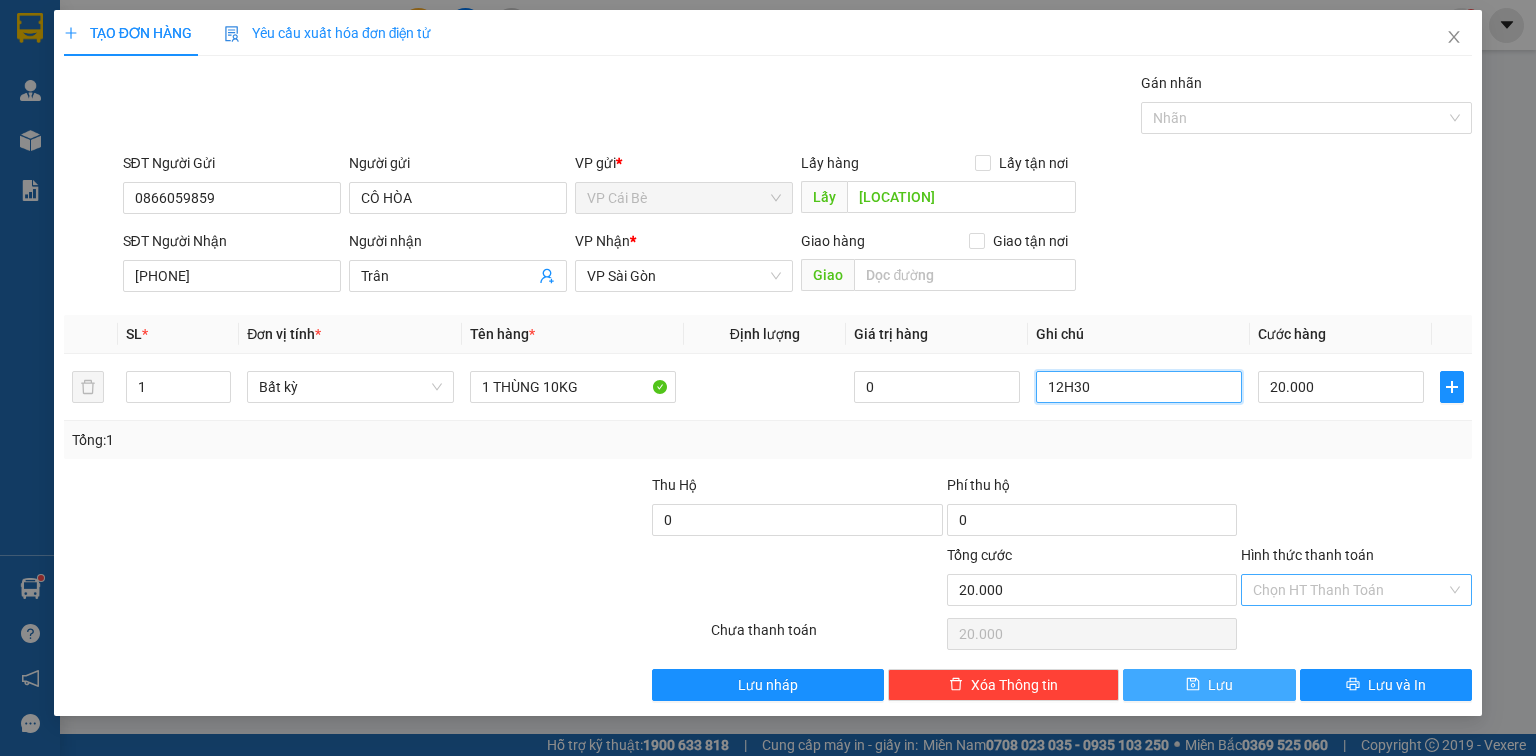 type on "12H30" 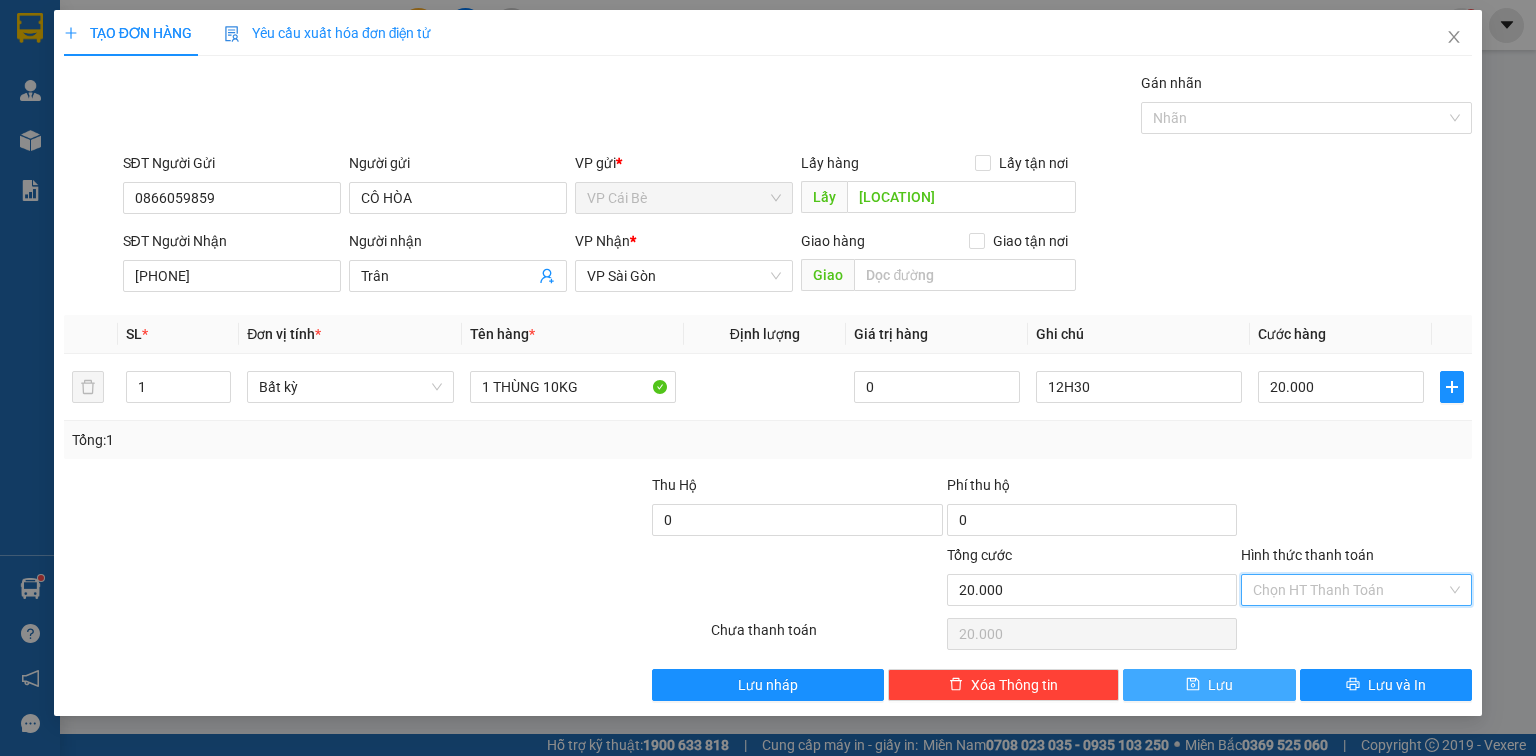 click on "Hình thức thanh toán" at bounding box center [1349, 590] 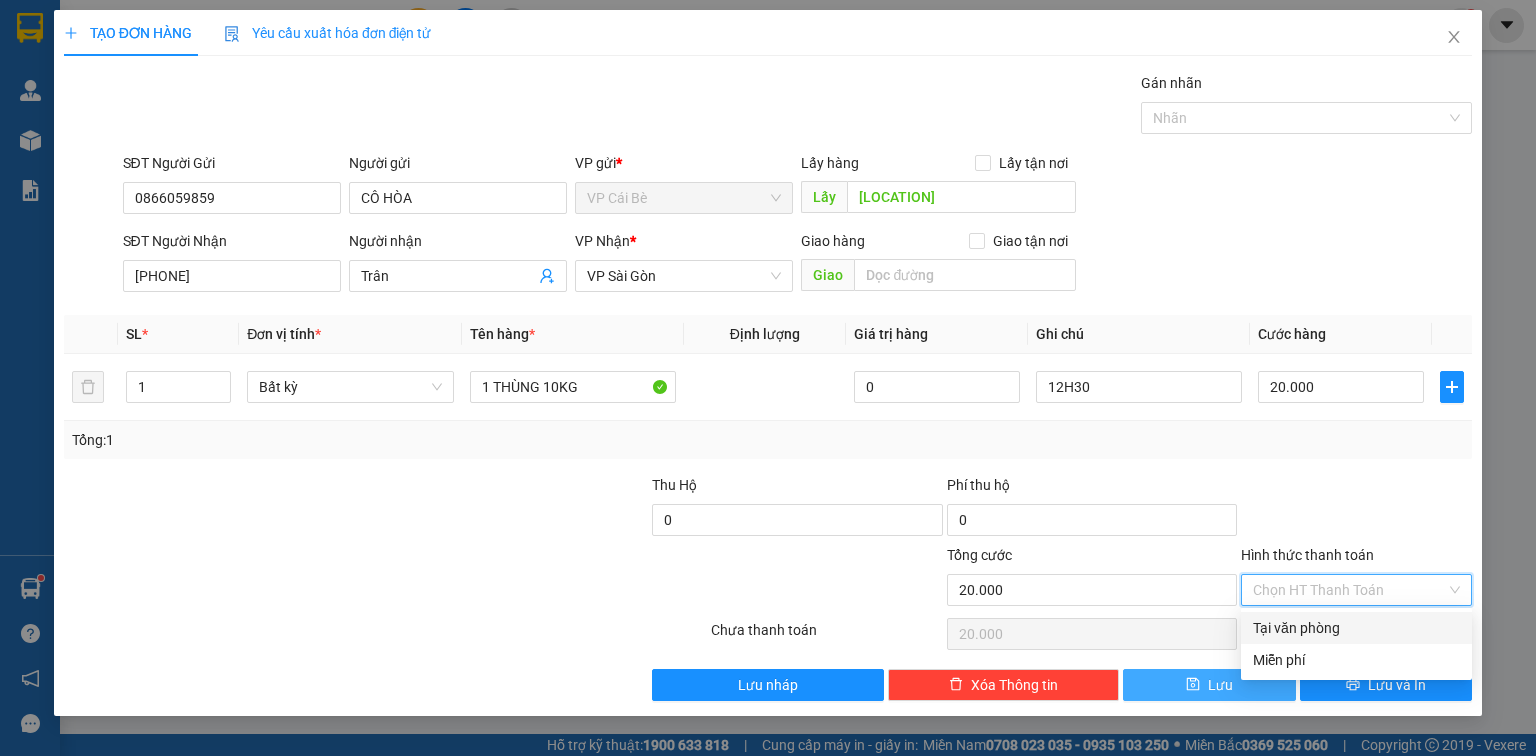 click on "Tại văn phòng" at bounding box center [1356, 628] 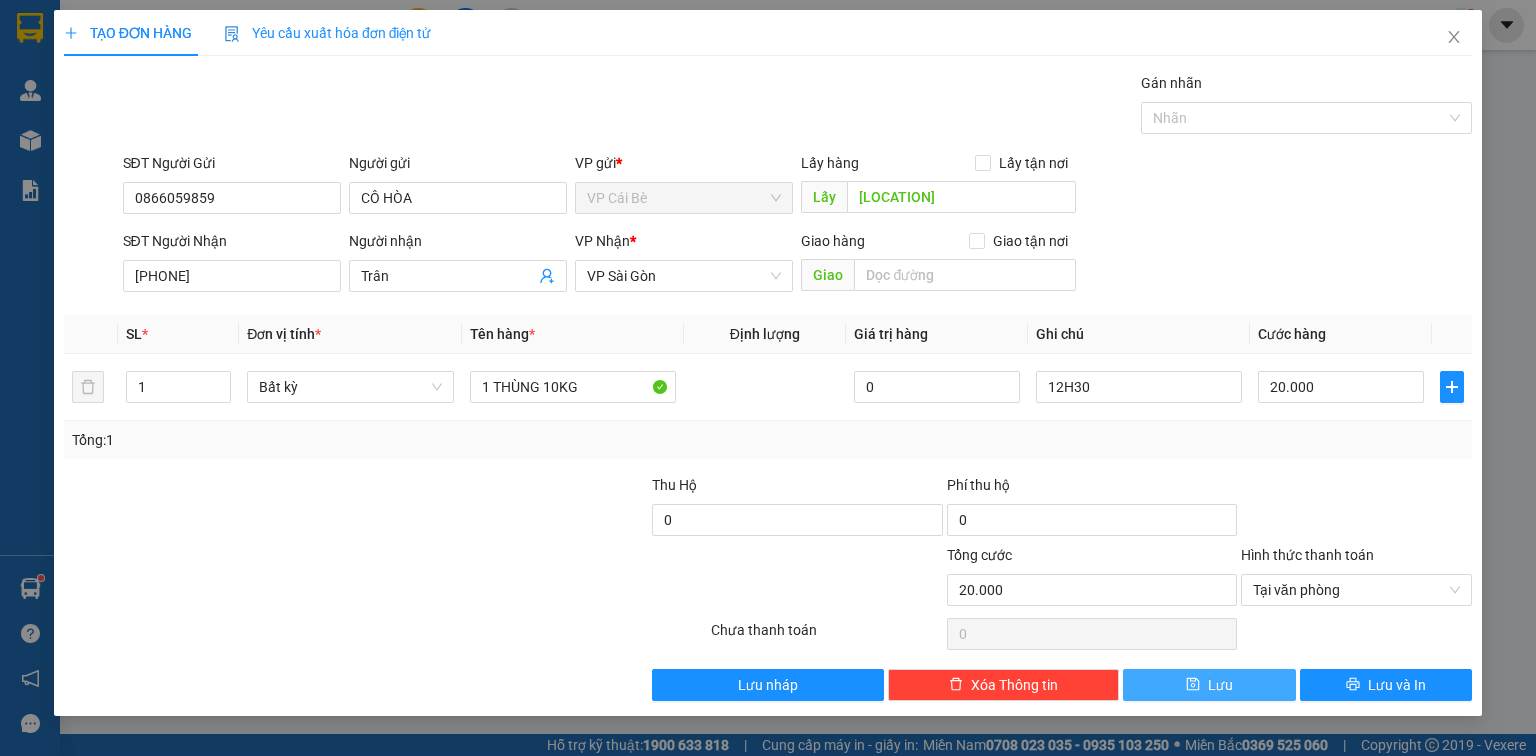 click on "Lưu" at bounding box center [1209, 685] 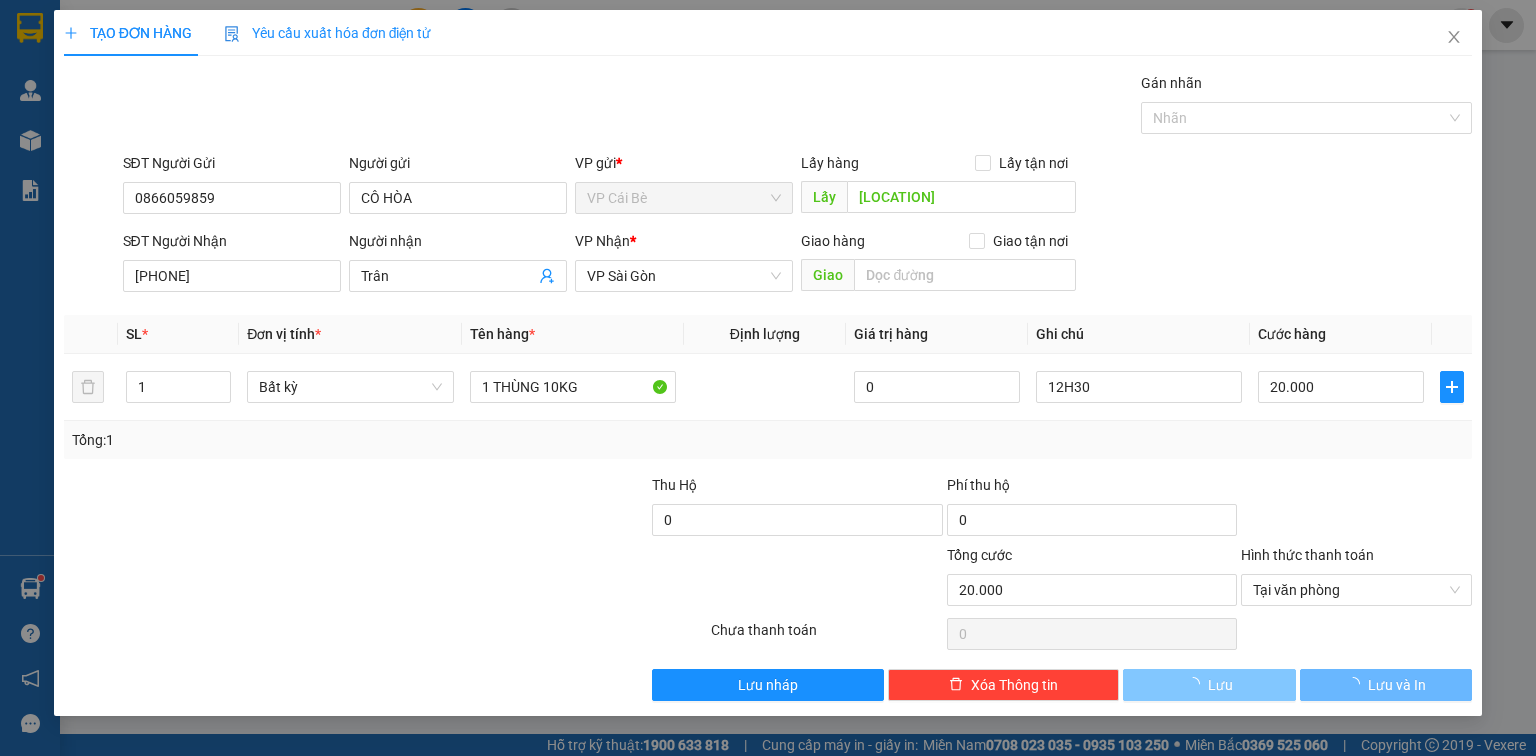 type 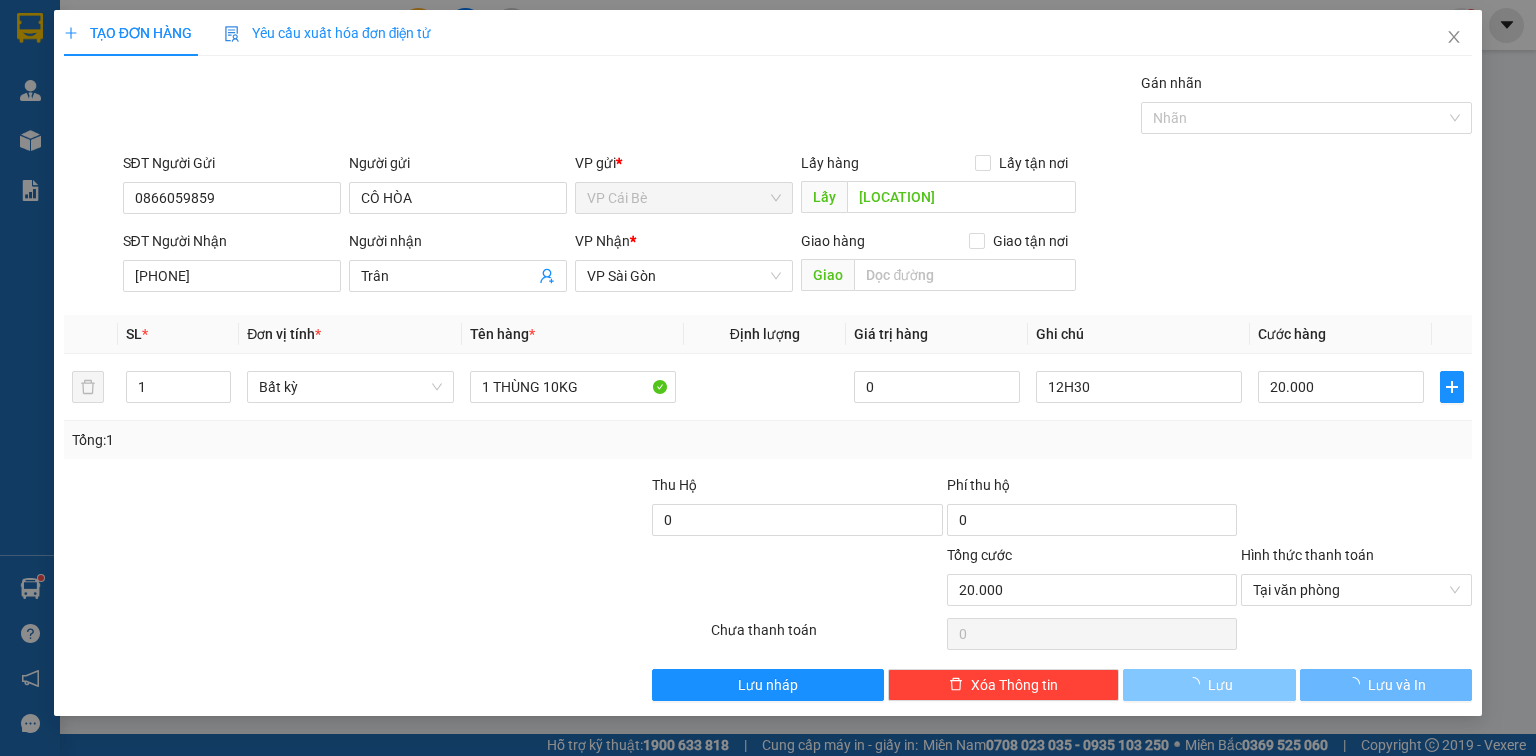 type 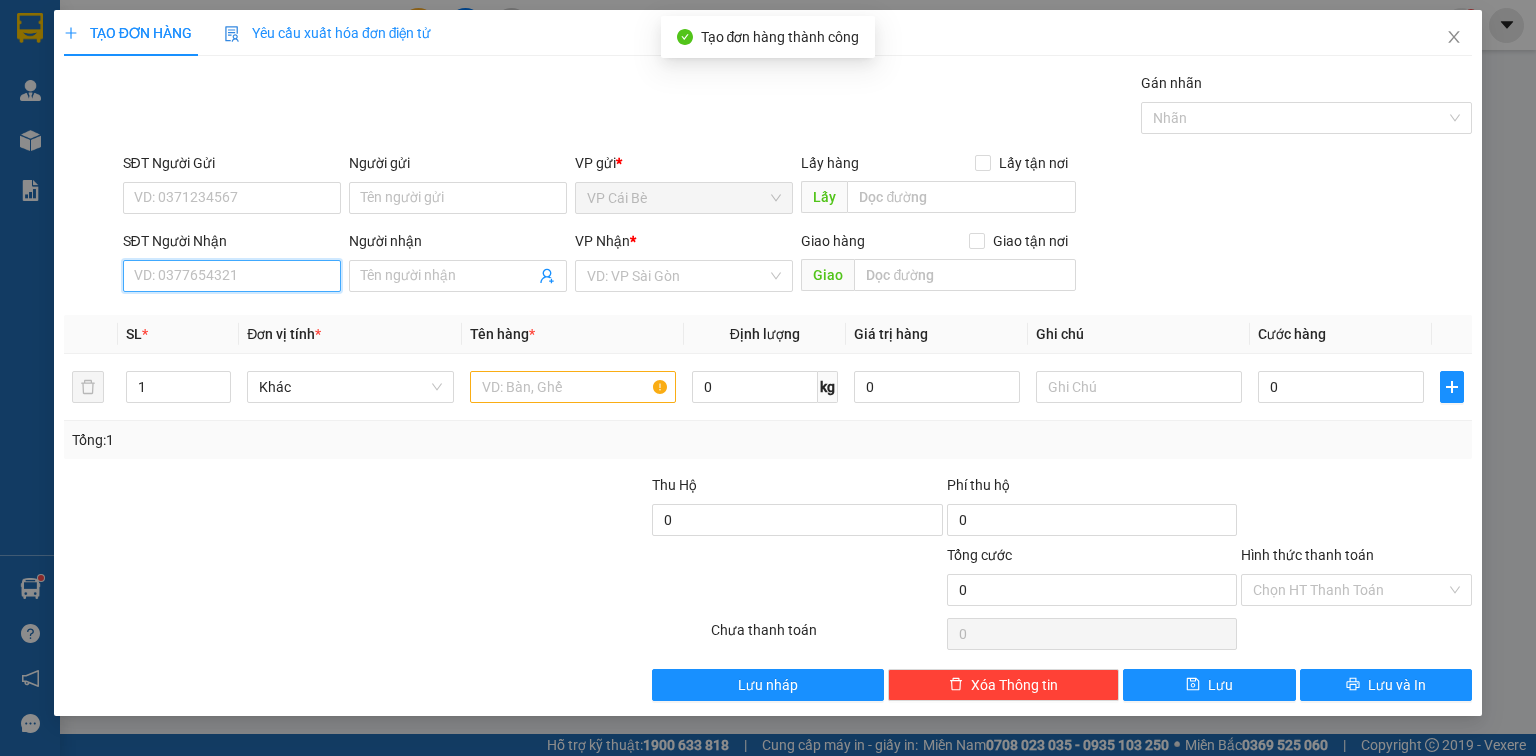 click on "SĐT Người Nhận" at bounding box center [232, 276] 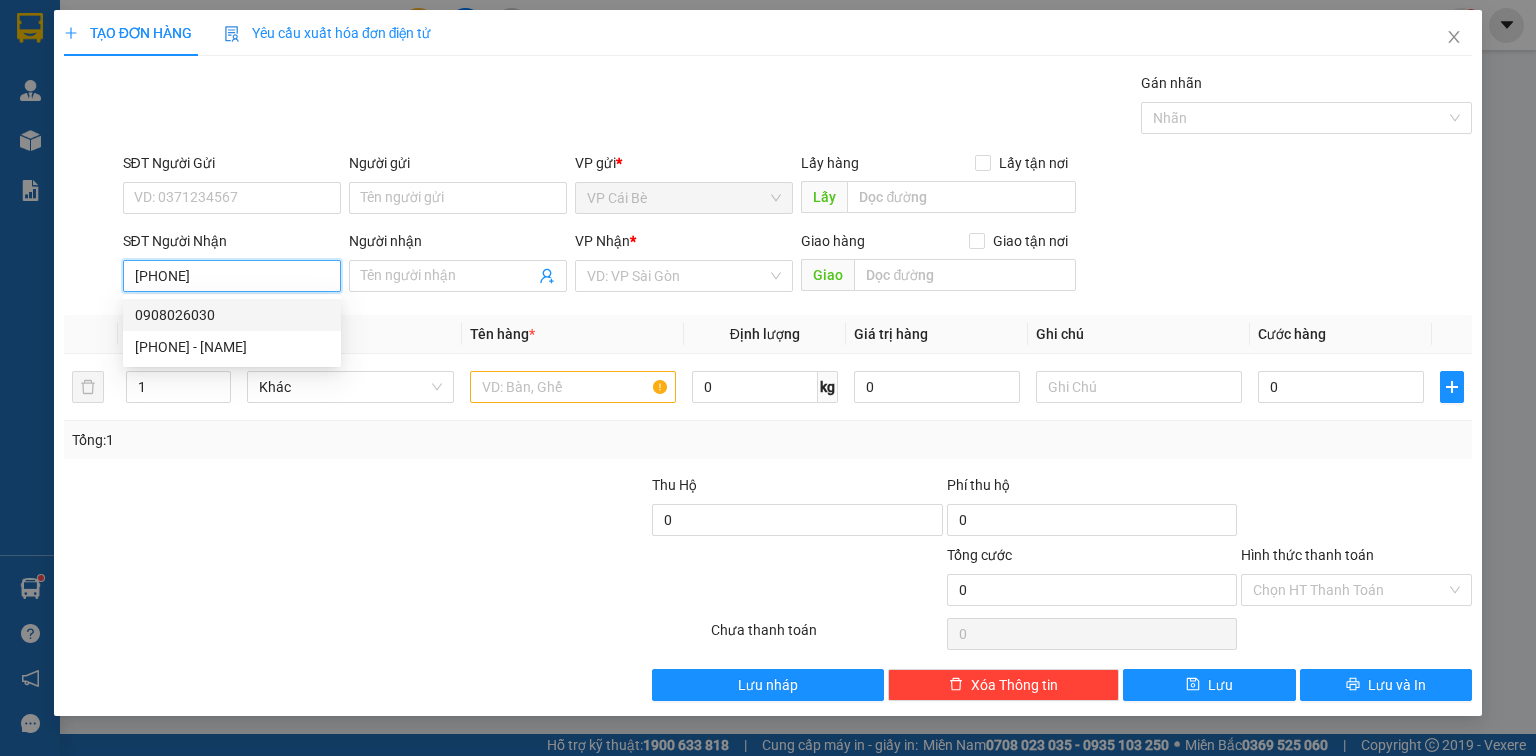 click on "0908026030" at bounding box center [232, 315] 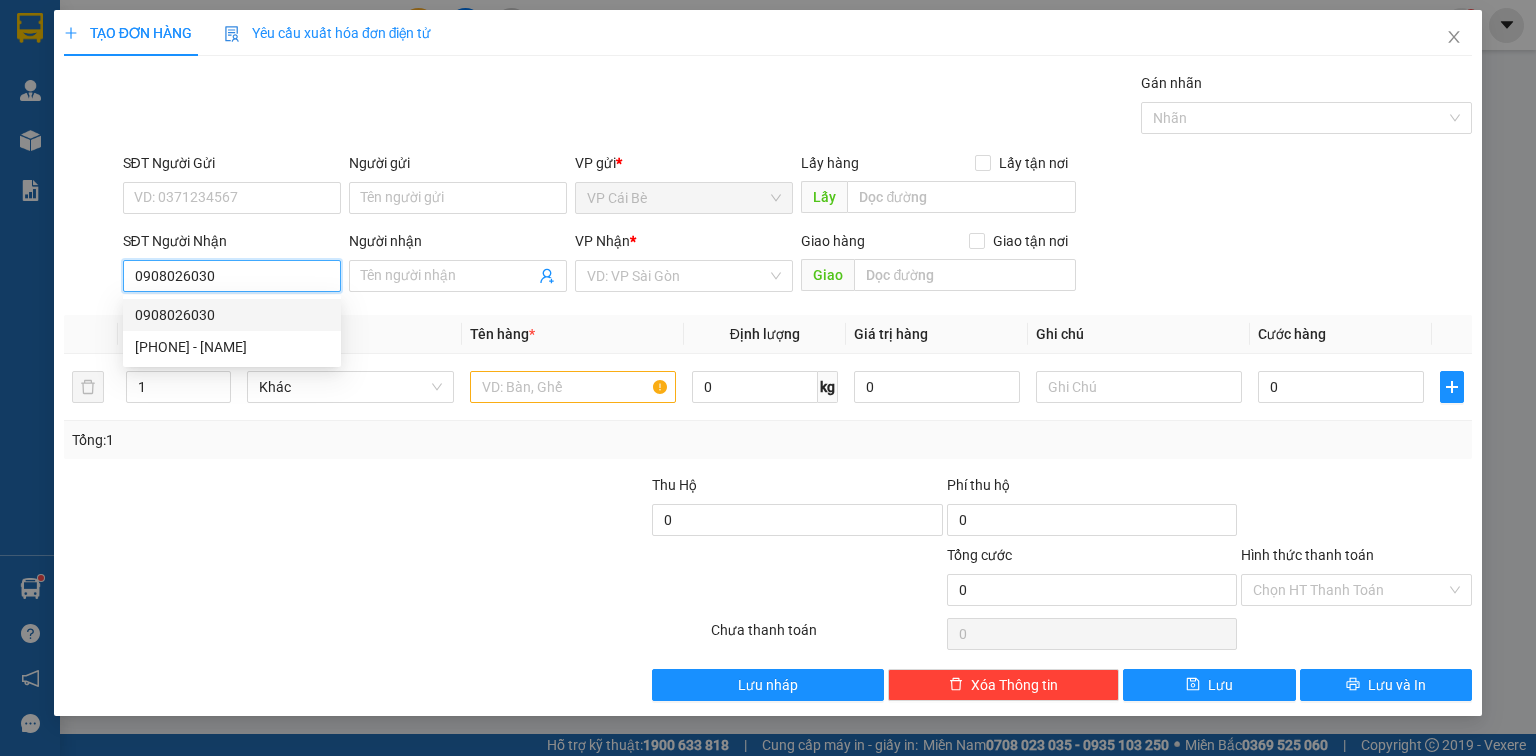 type on "20.000" 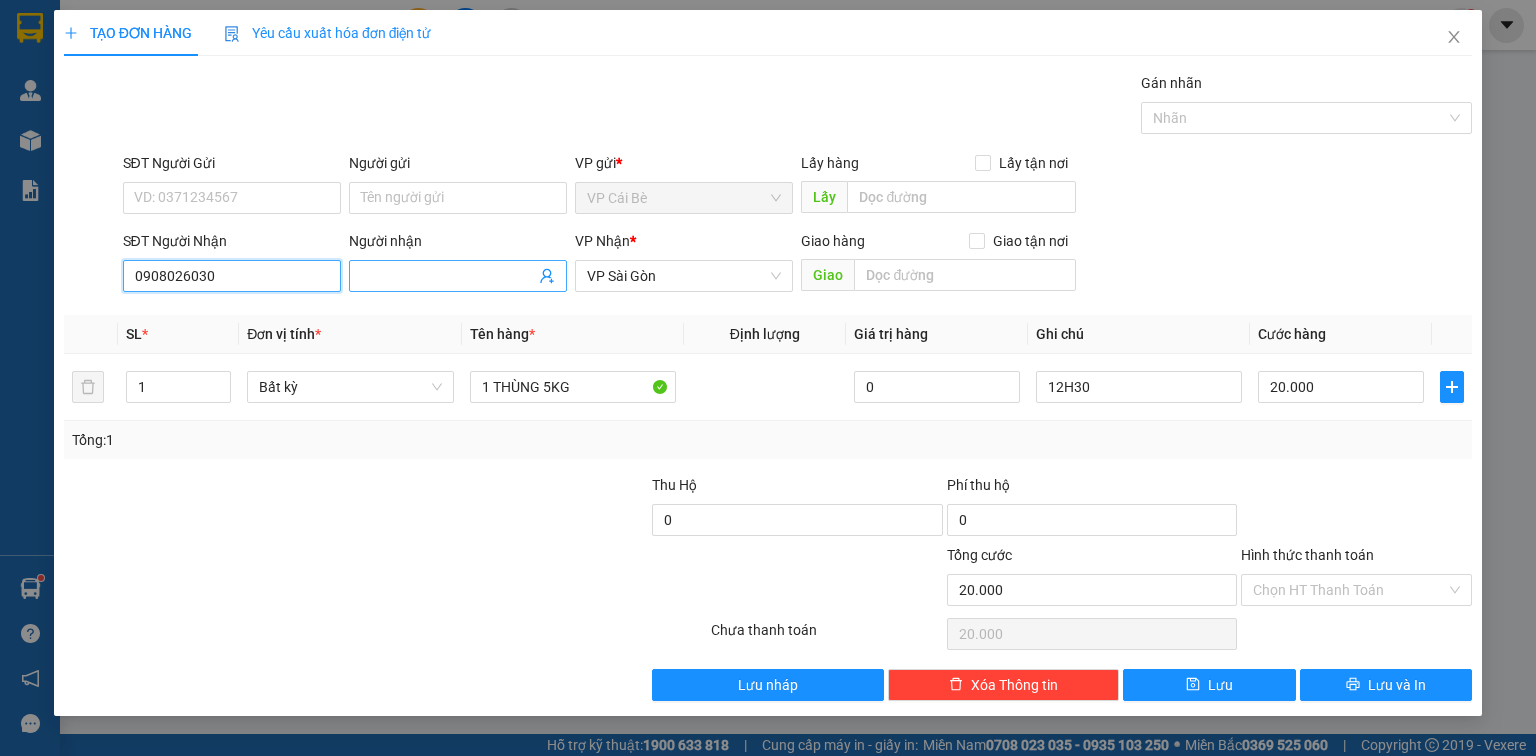 type on "0908026030" 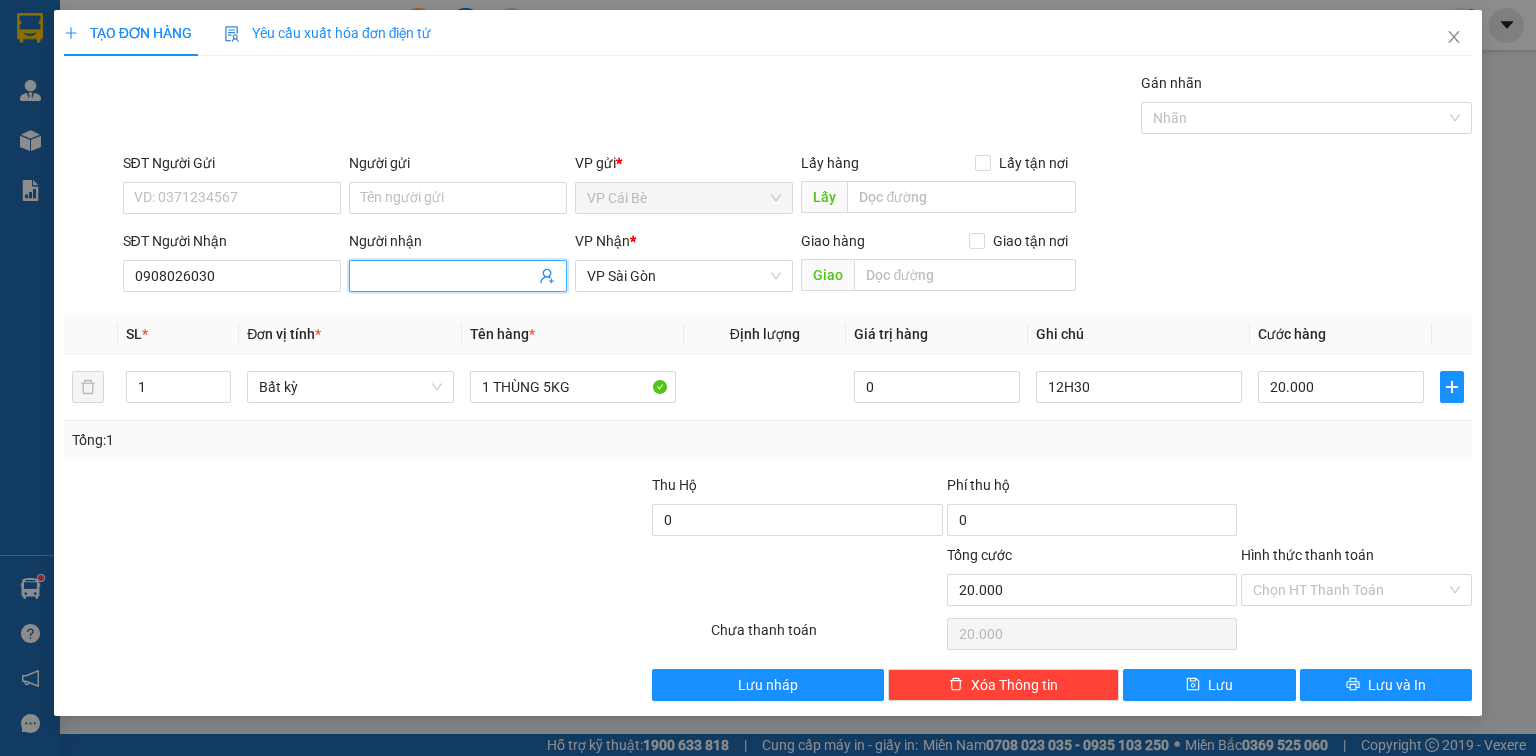 click on "Người nhận" at bounding box center (448, 276) 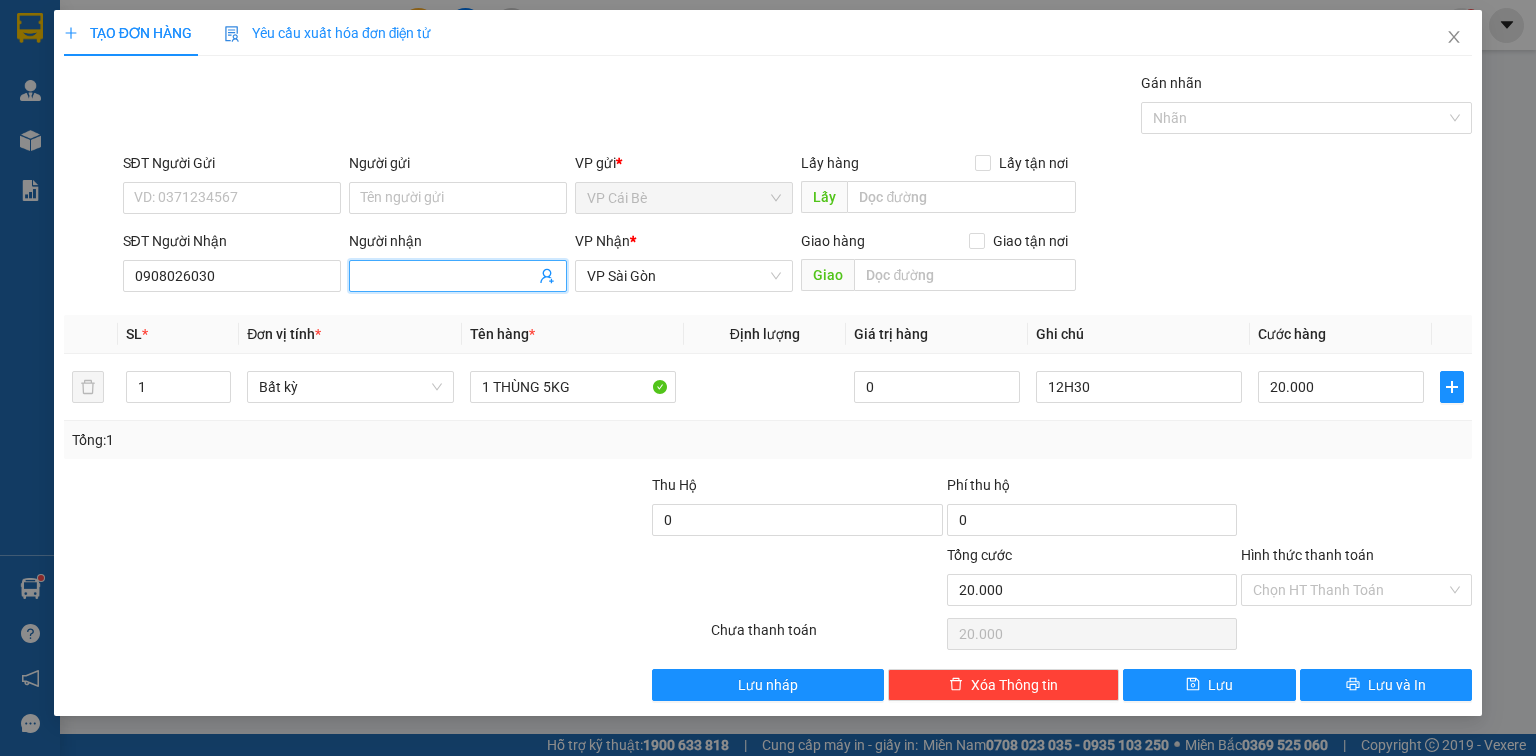 type on "p" 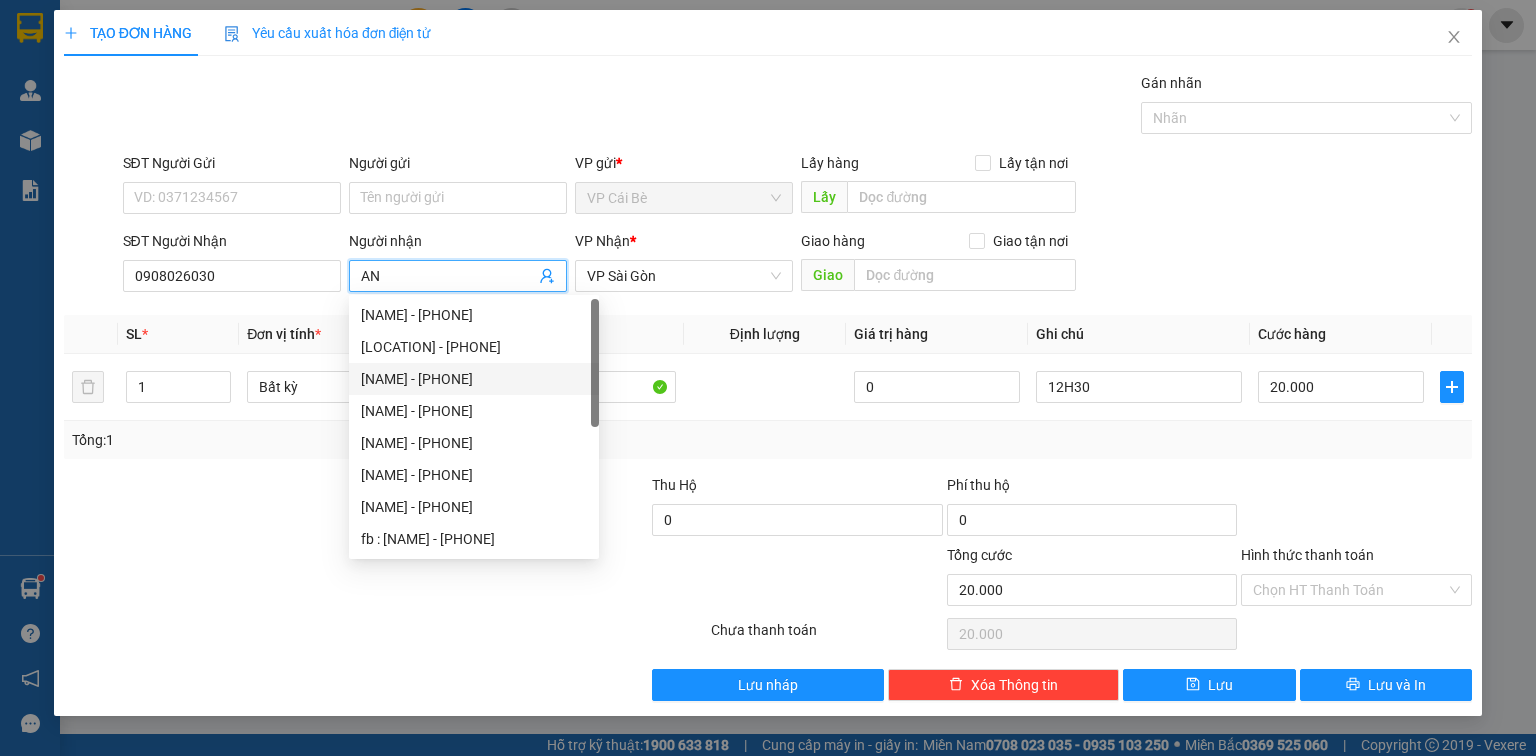 type on "AN" 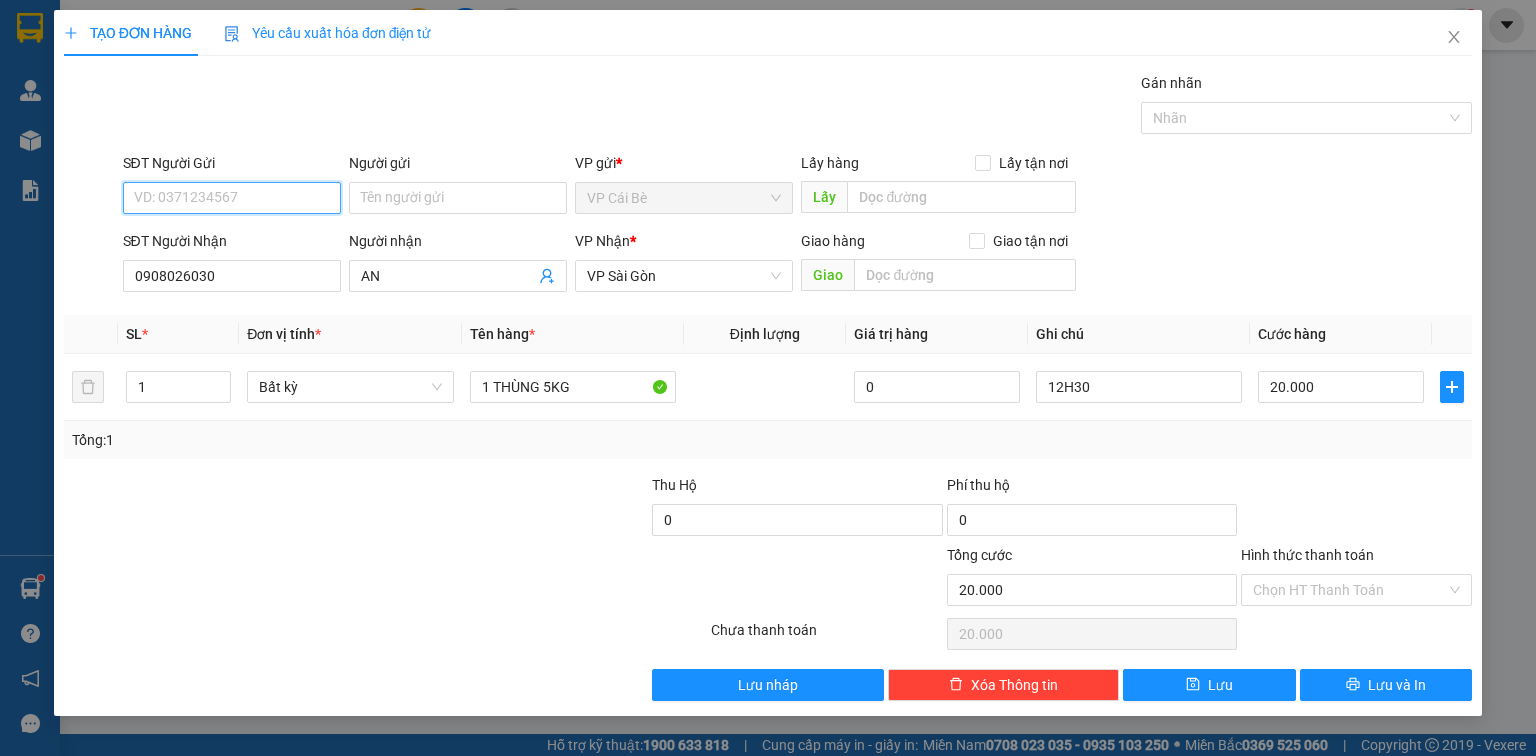 click on "SĐT Người Gửi" at bounding box center [232, 198] 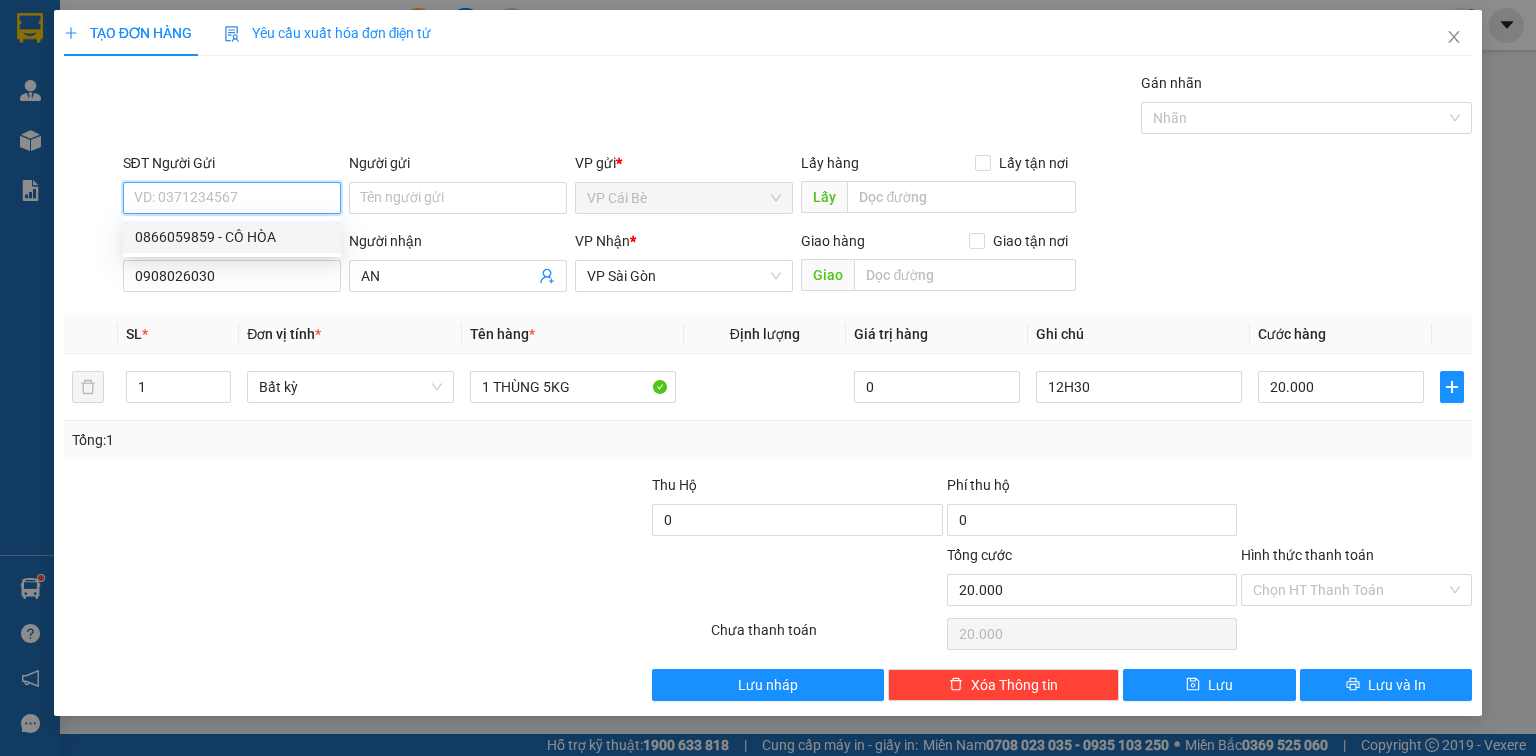 click on "0866059859 - CÔ HÒA" at bounding box center (232, 237) 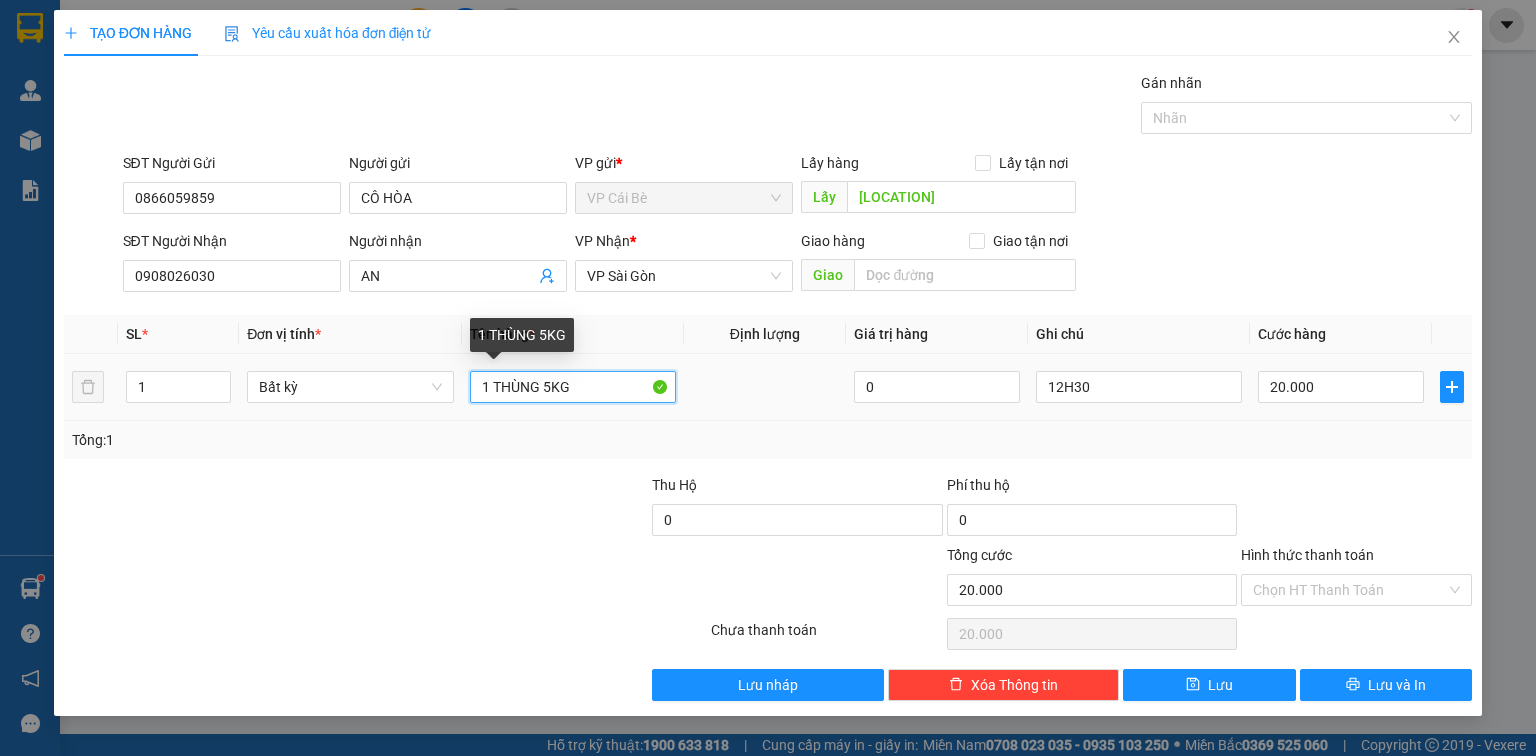 click on "1 THÙNG 5KG" at bounding box center (573, 387) 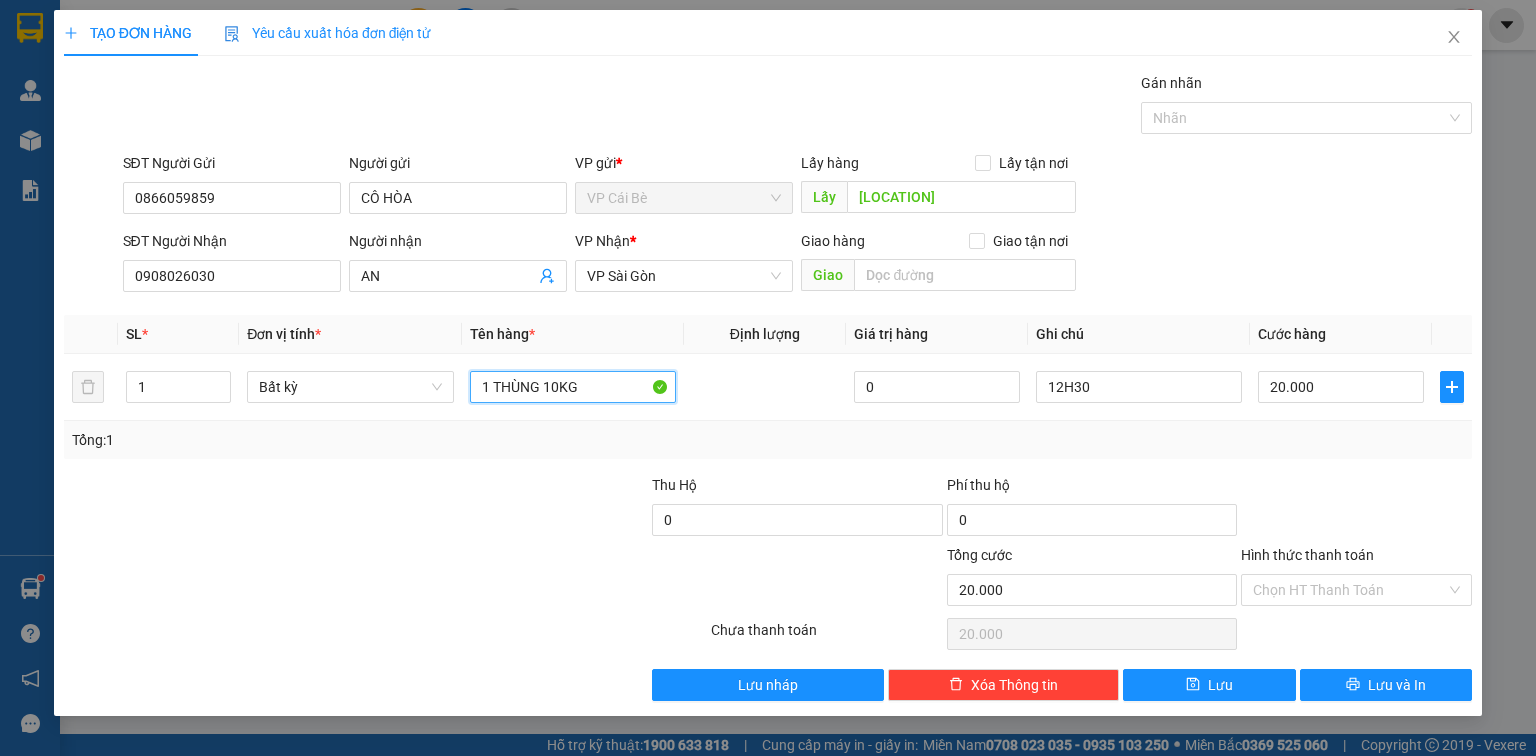 type on "1 THÙNG 10KG" 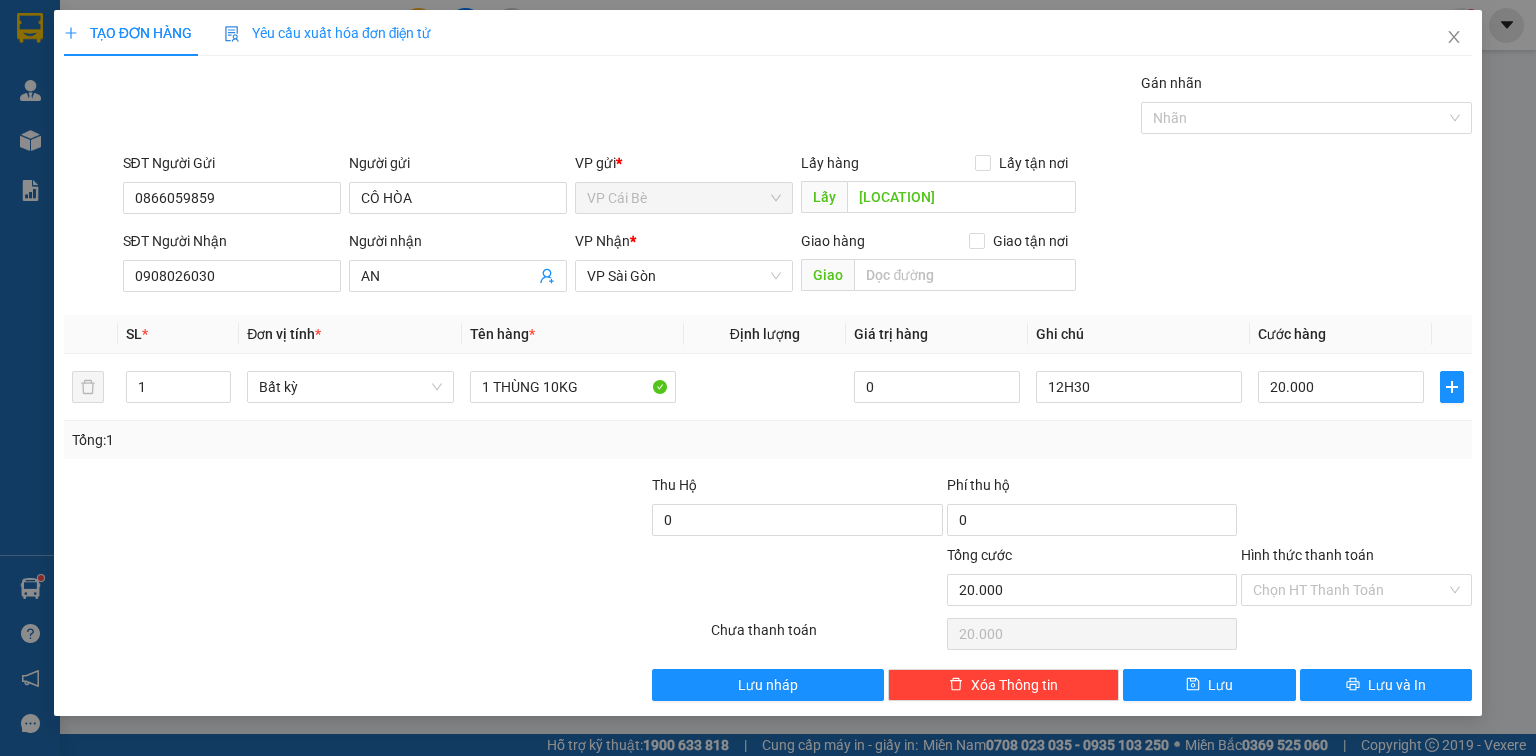 click on "Transit Pickup Surcharge Ids Transit Deliver Surcharge Ids Transit Deliver Surcharge Transit Deliver Surcharge Gói vận chuyển  * Tiêu chuẩn Gán nhãn   Nhãn SĐT Người Gửi [PHONE] Người gửi CÔ [NAME] VP gửi  * VP Cái Bè Lấy hàng Lấy tận nơi Lấy CẦU PHÚ NHUẬN SĐT Người Nhận [PHONE] Người nhận AN VP Nhận  * VP Sài Gòn Giao hàng Giao tận nơi Giao SL  * Đơn vị tính  * Tên hàng  * Định lượng Giá trị hàng Ghi chú Cước hàng                   1 Bất kỳ 1 THÙNG 10KG 0 12H30 20.000 Tổng:  1 Thu Hộ 0 Phí thu hộ 0 Tổng cước 20.000 Hình thức thanh toán Chọn HT Thanh Toán Số tiền thu trước 0 Chưa thanh toán 20.000 Chọn HT Thanh Toán Lưu nháp Xóa Thông tin Lưu Lưu và In 1 THÙNG 10KG 12H30" at bounding box center [768, 386] 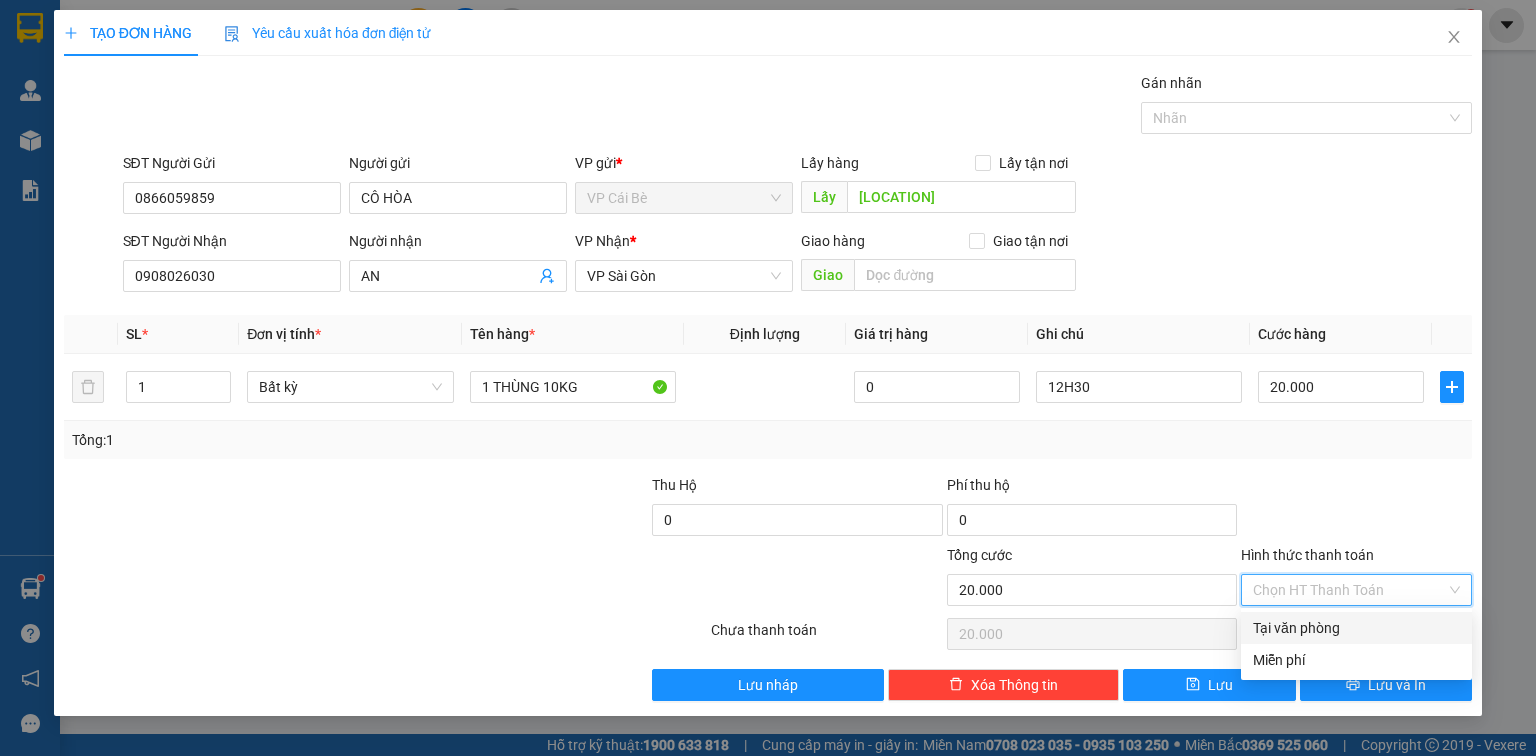 click on "Hình thức thanh toán" at bounding box center [1349, 590] 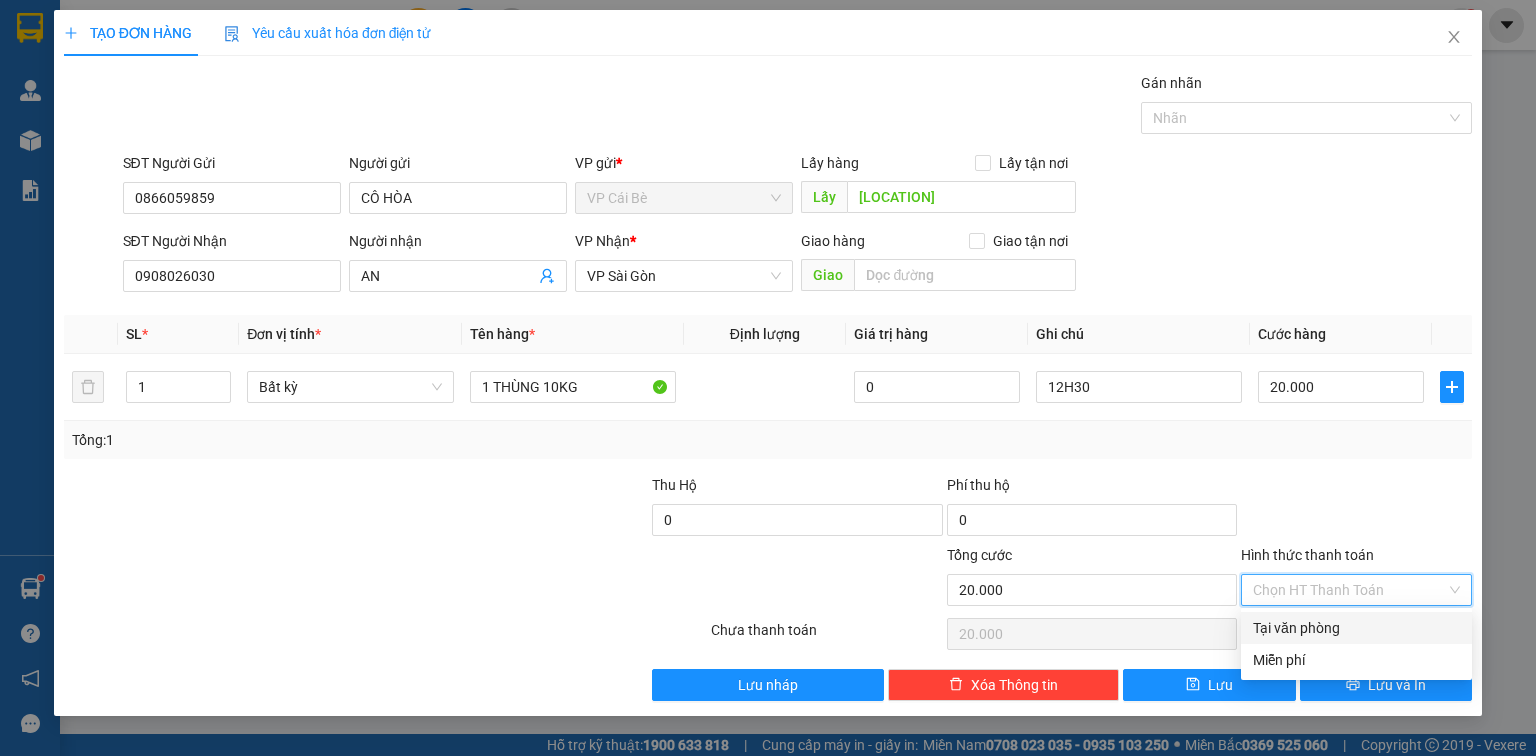 click on "Tại văn phòng" at bounding box center (1356, 628) 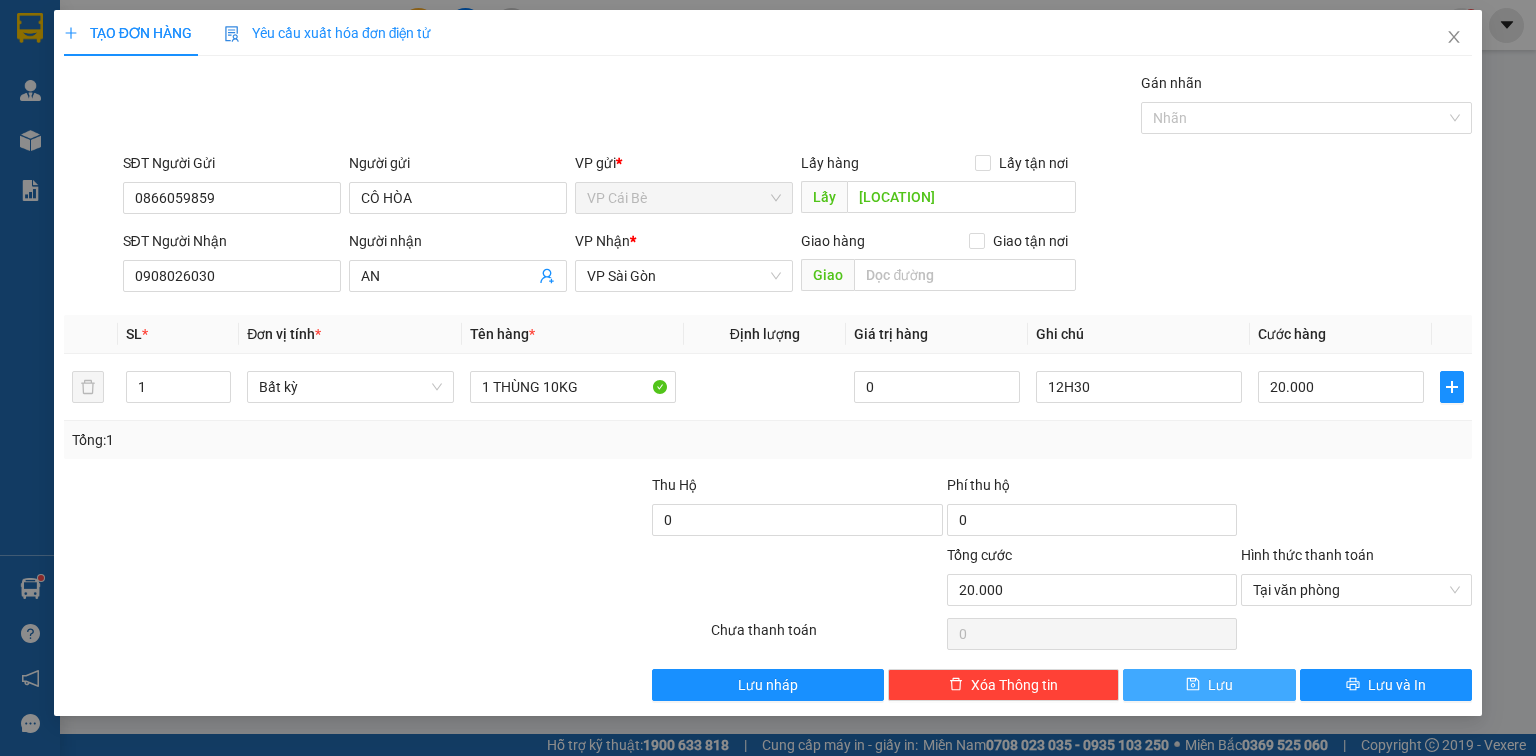 click on "Lưu" at bounding box center (1209, 685) 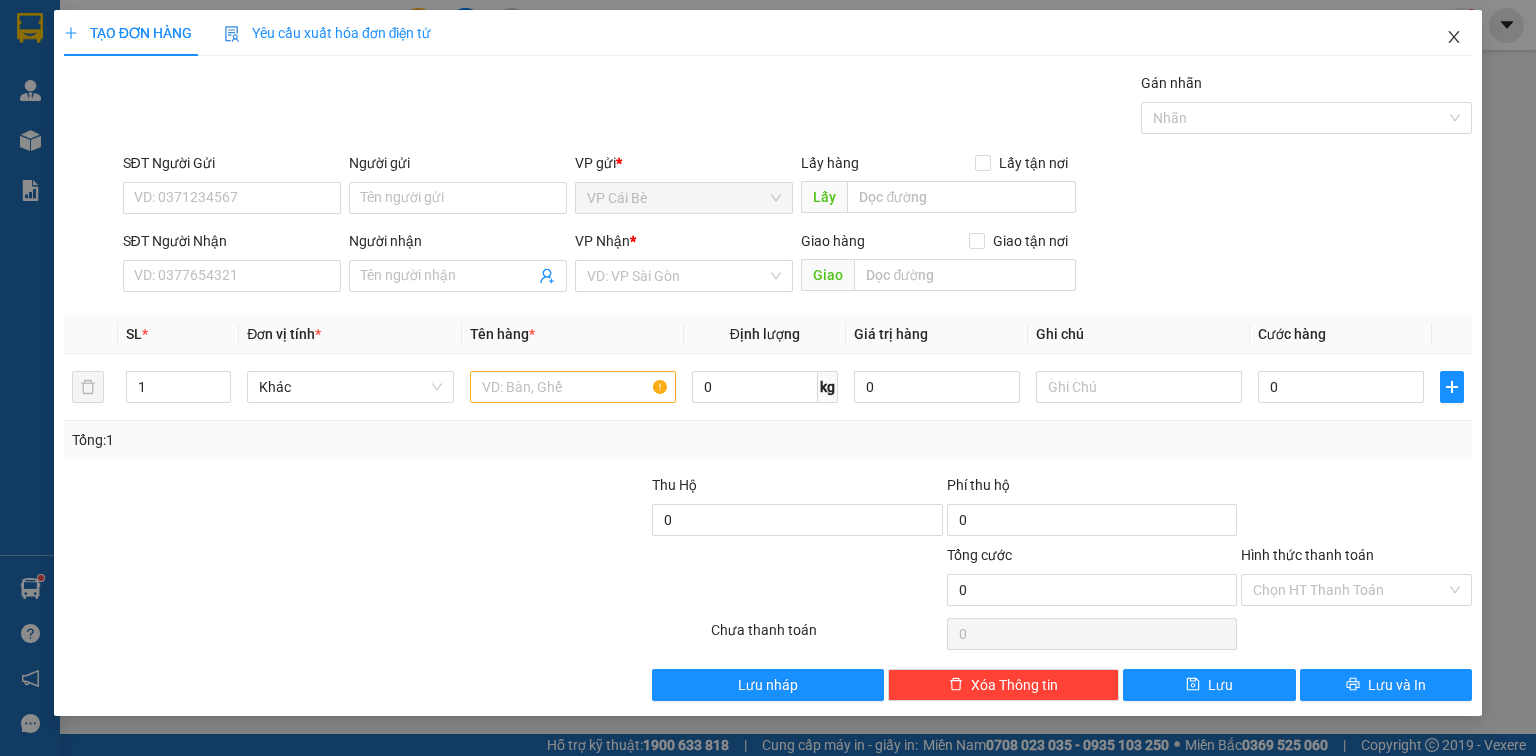 click 